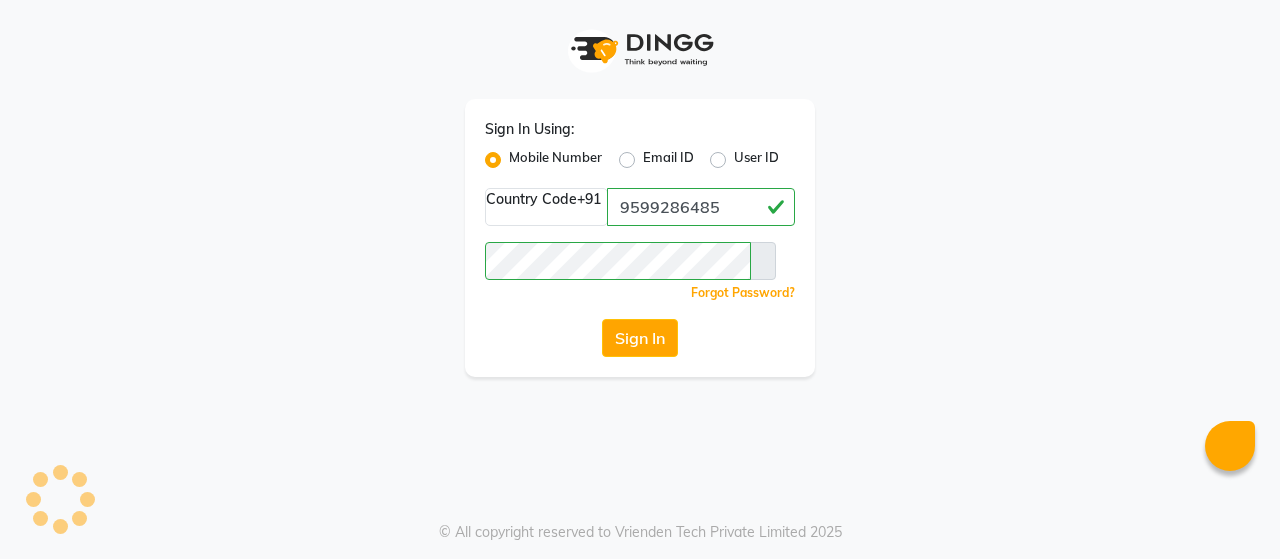 scroll, scrollTop: 0, scrollLeft: 0, axis: both 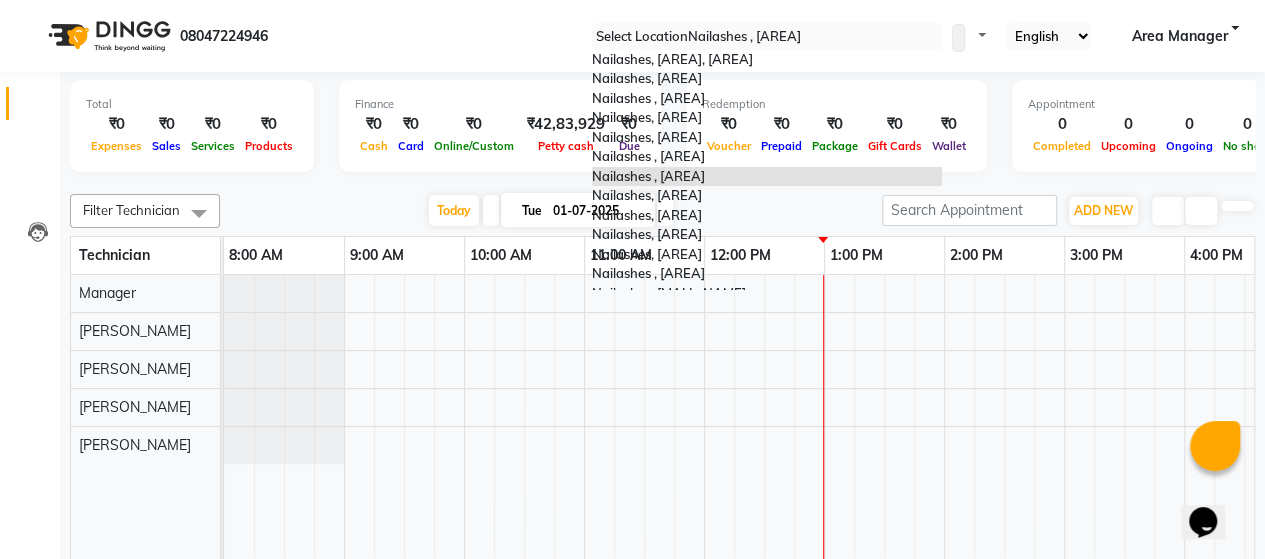 click at bounding box center (767, 37) 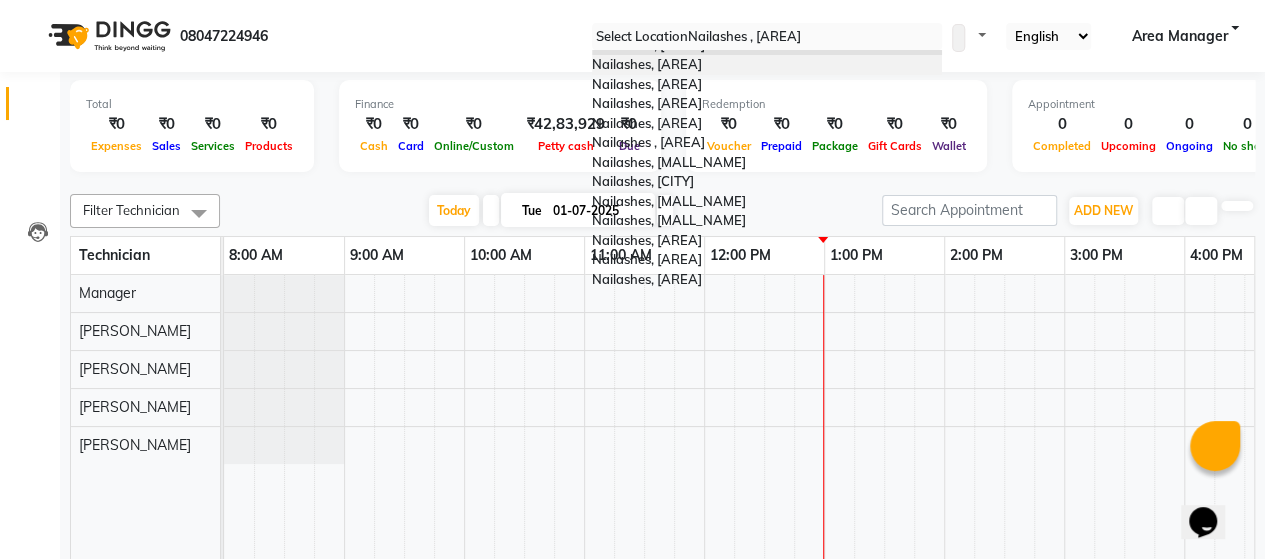 scroll, scrollTop: 413, scrollLeft: 0, axis: vertical 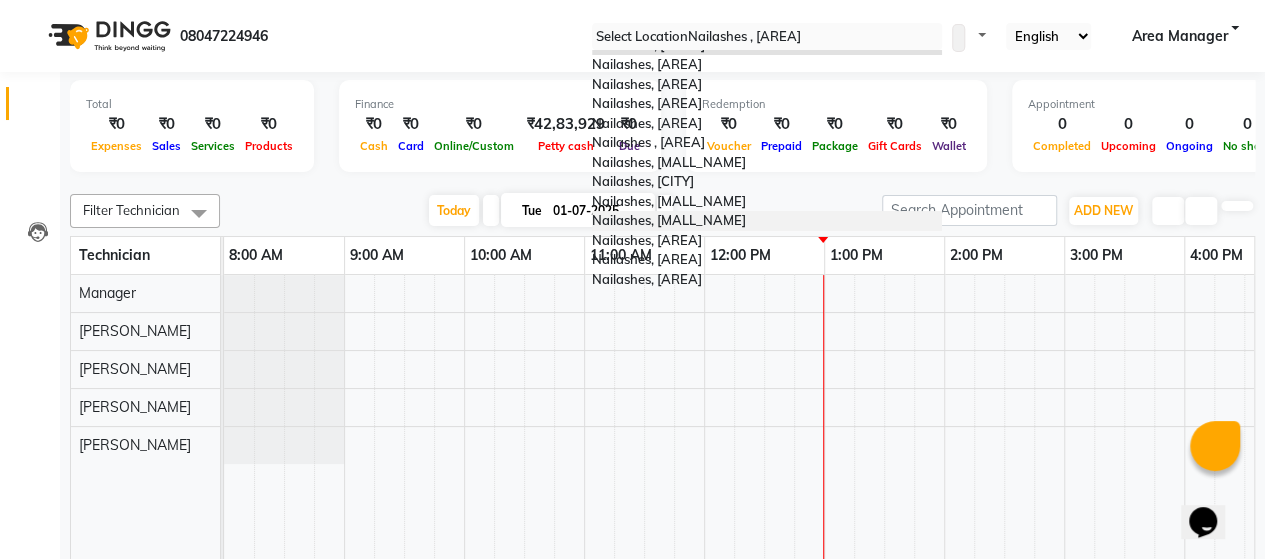 click on "[BUSINESS_NAME], [LOCATION]" at bounding box center [767, 221] 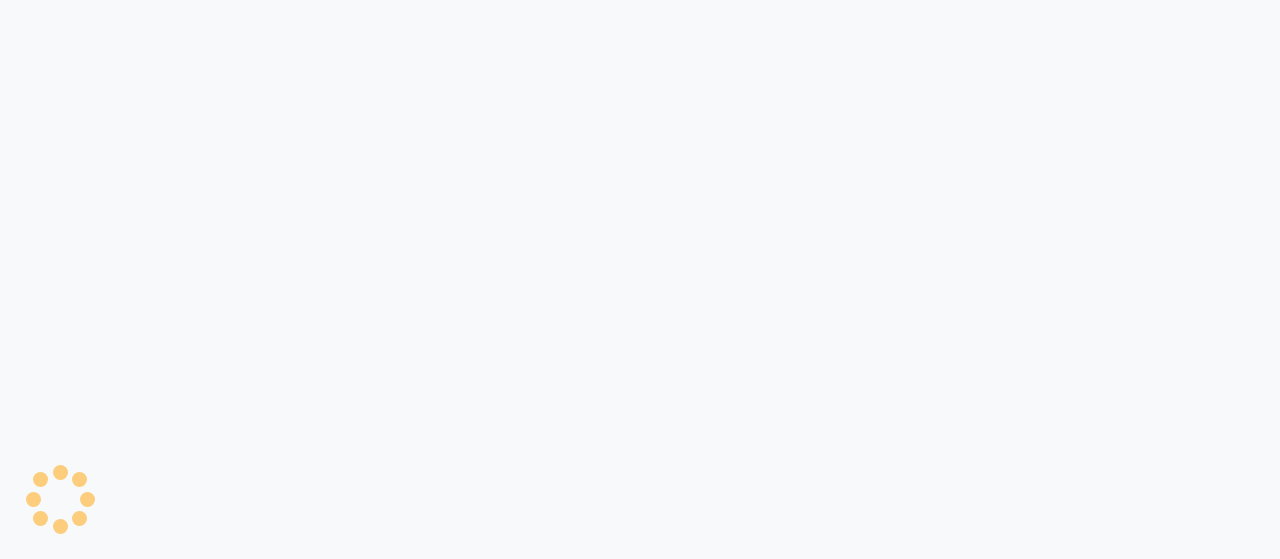 scroll, scrollTop: 0, scrollLeft: 0, axis: both 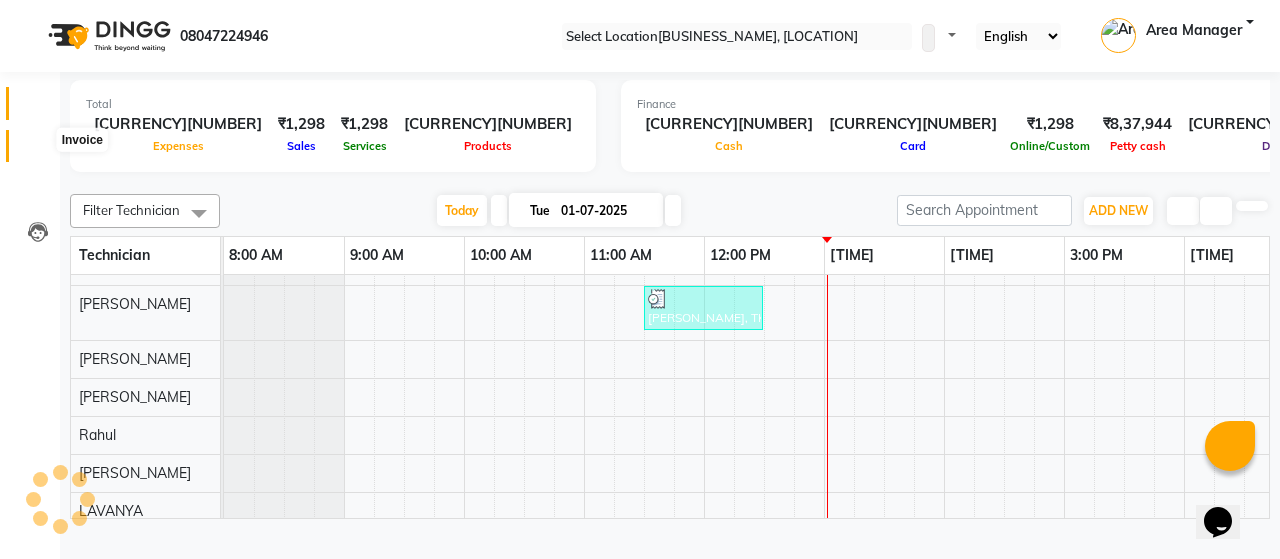 click at bounding box center (38, 151) 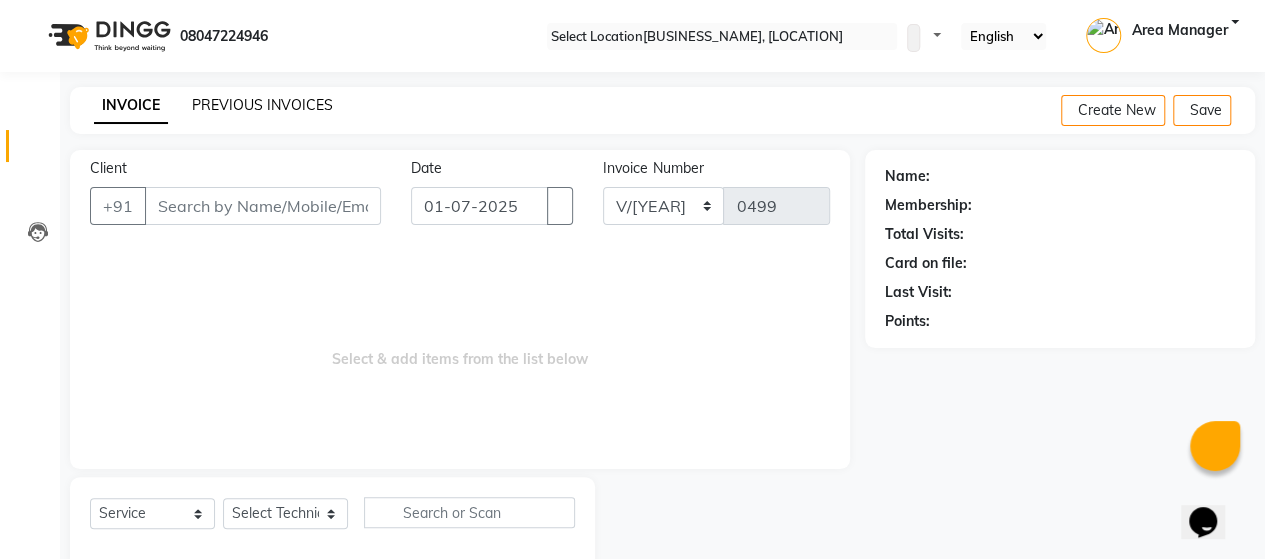 click on "PREVIOUS INVOICES" at bounding box center [262, 105] 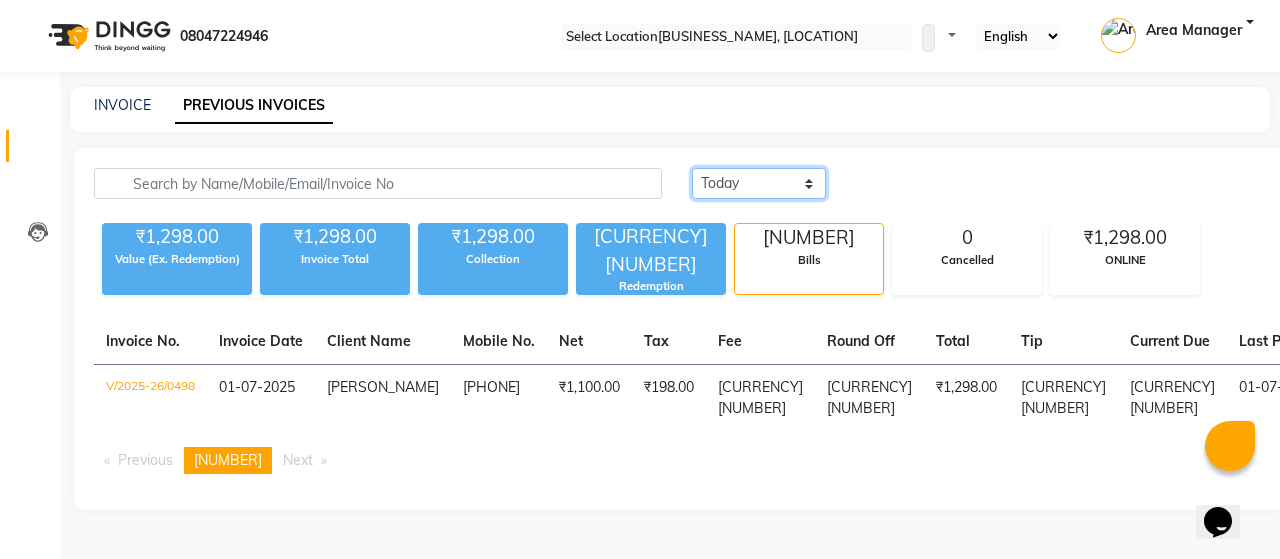 click on "Today Yesterday Custom Range" at bounding box center [759, 183] 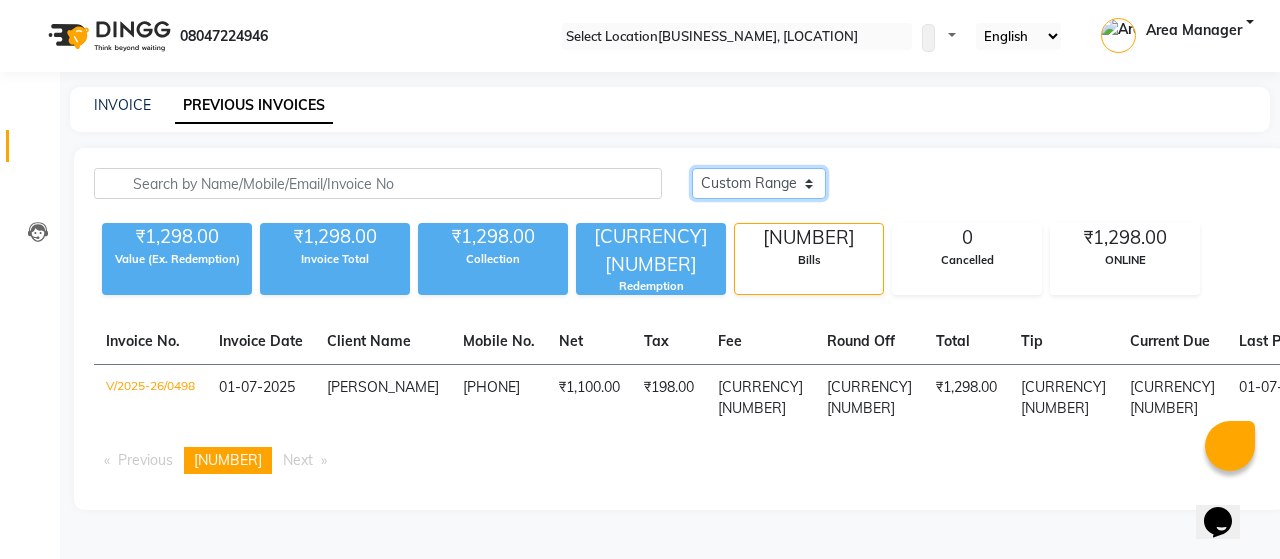 click on "Today Yesterday Custom Range" at bounding box center (759, 183) 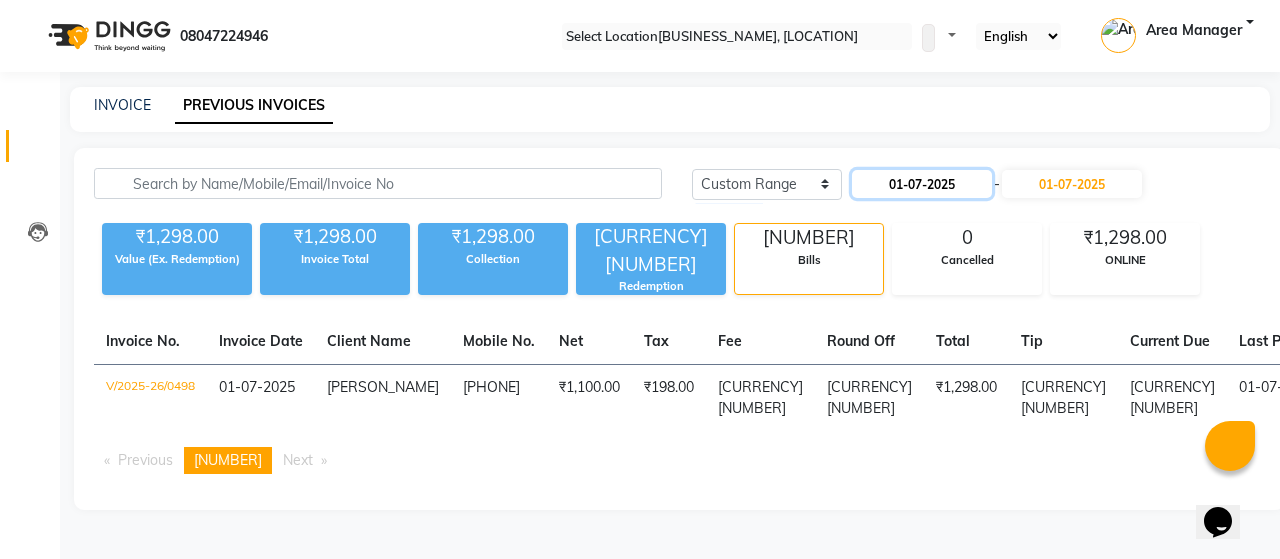 click on "01-07-2025" at bounding box center (922, 184) 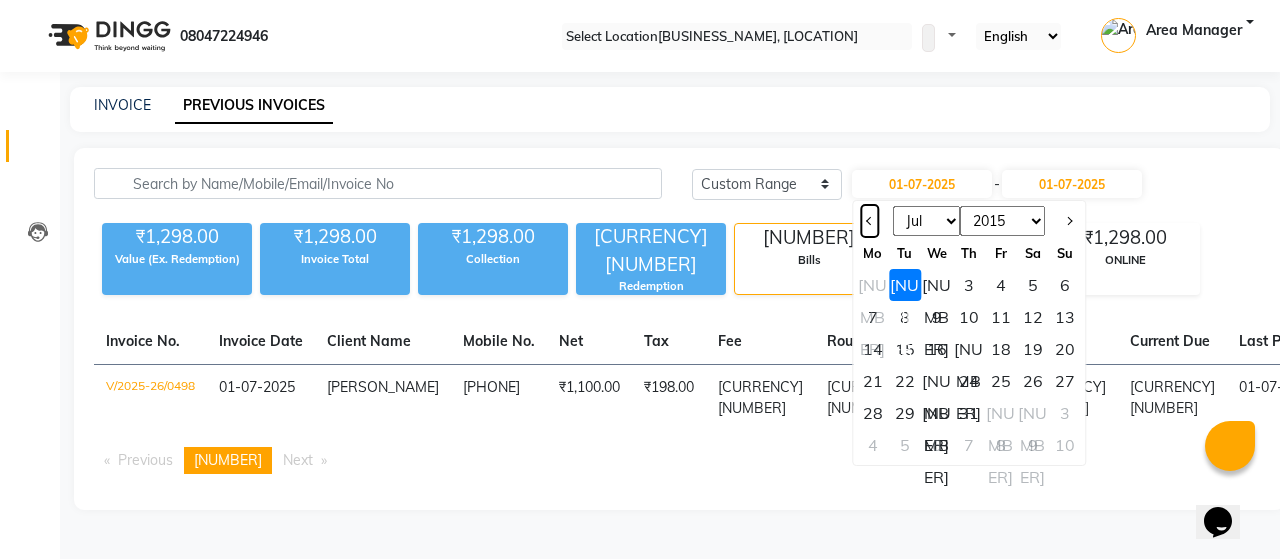click at bounding box center [869, 221] 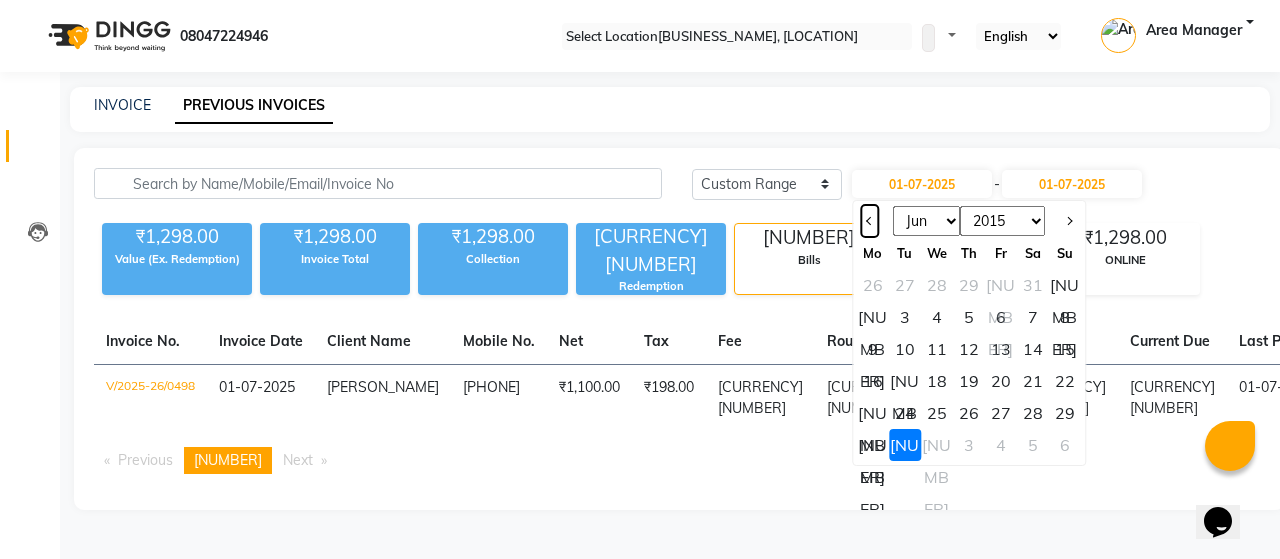 click at bounding box center (869, 221) 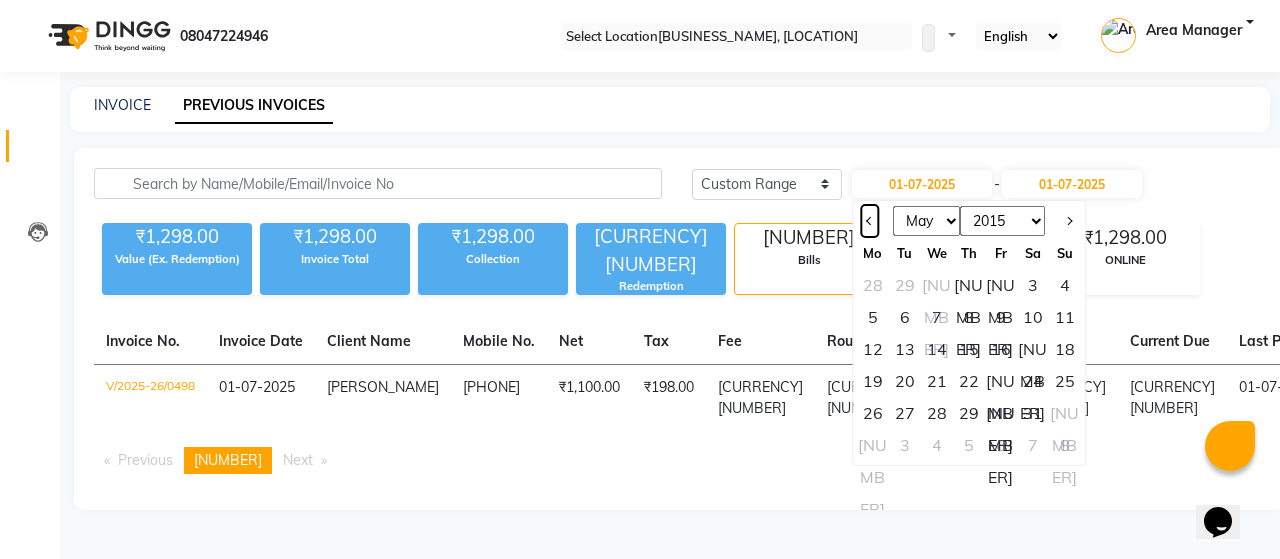click at bounding box center [869, 221] 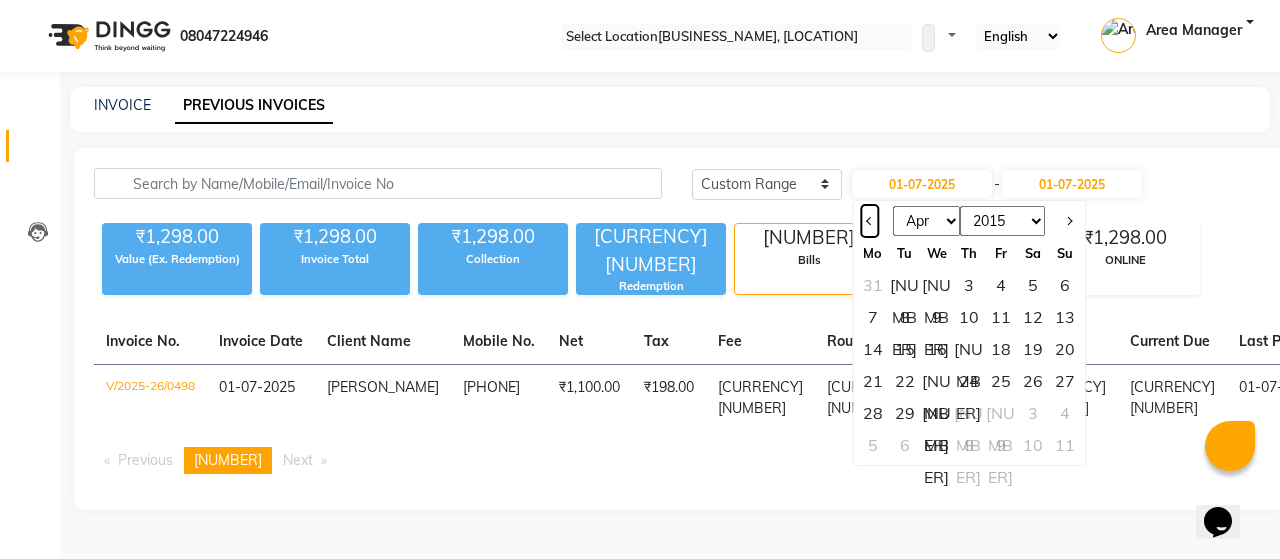 click at bounding box center [869, 221] 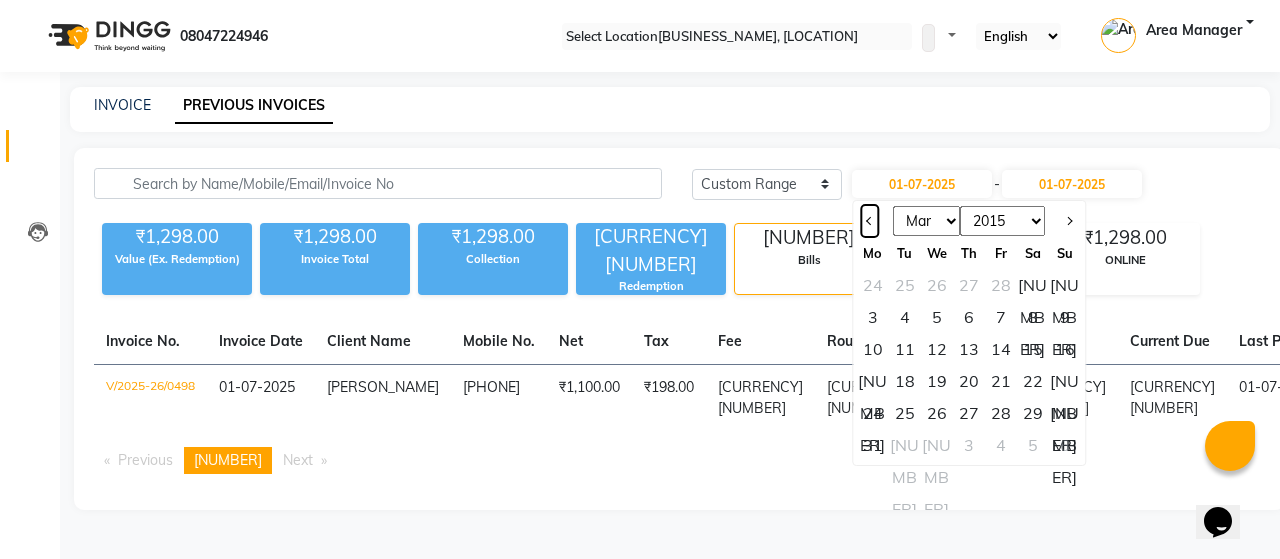 click at bounding box center (869, 221) 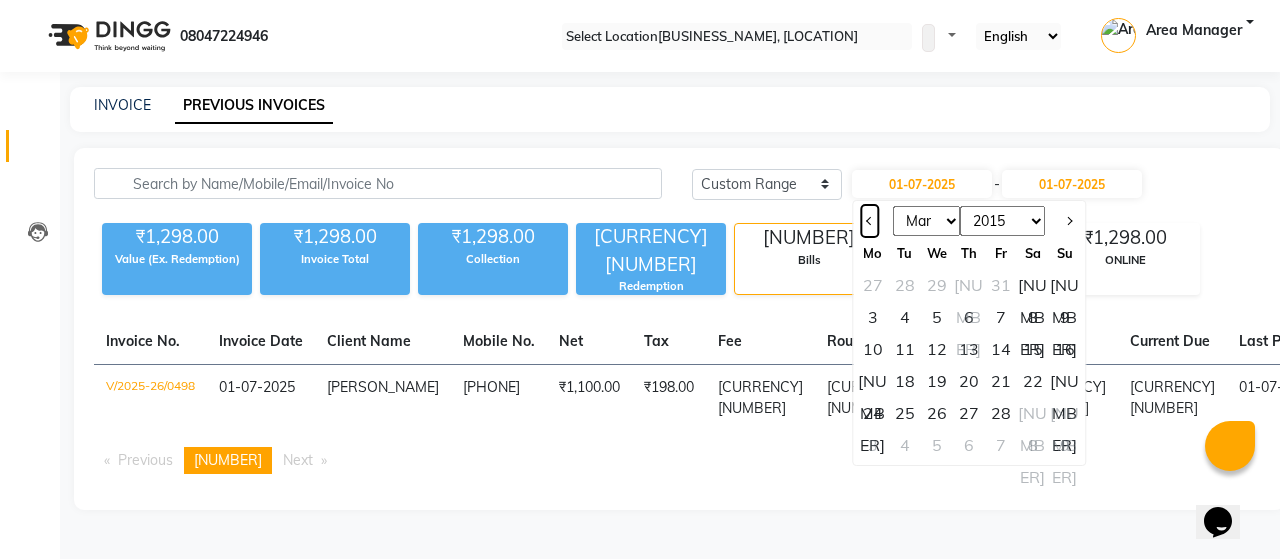click at bounding box center (869, 221) 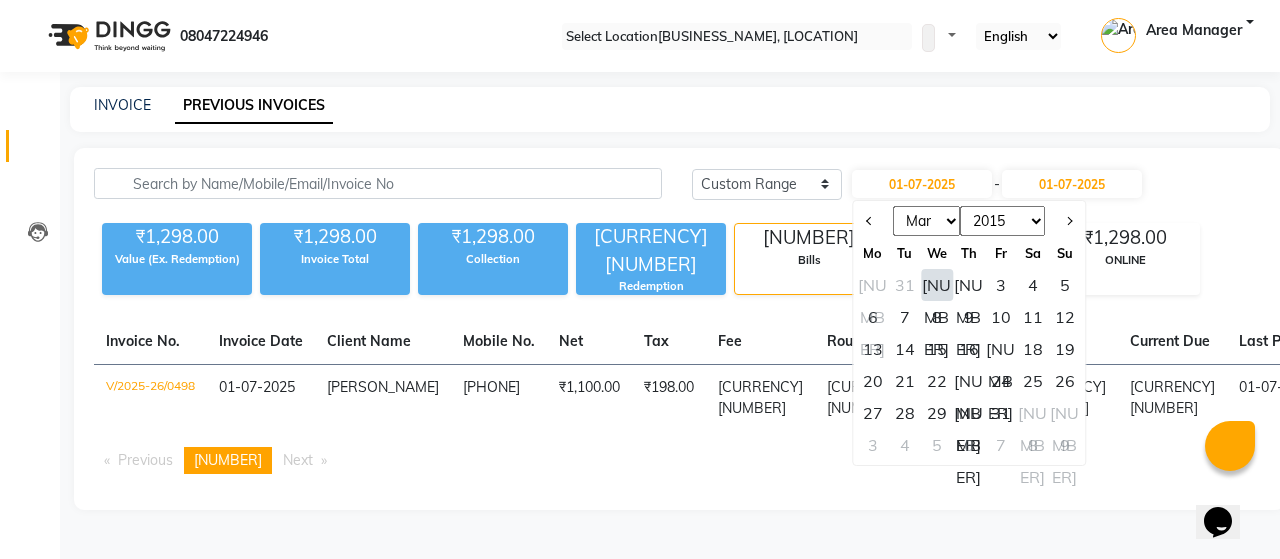 click on "[NUMBER]" at bounding box center [937, 285] 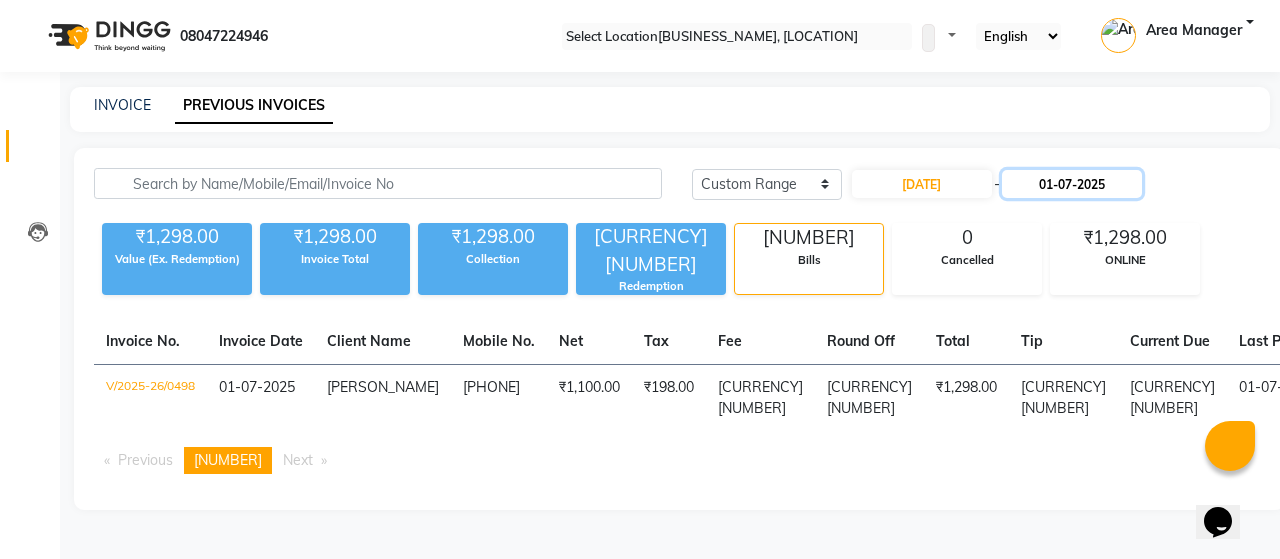 click on "01-07-2025" at bounding box center [1072, 184] 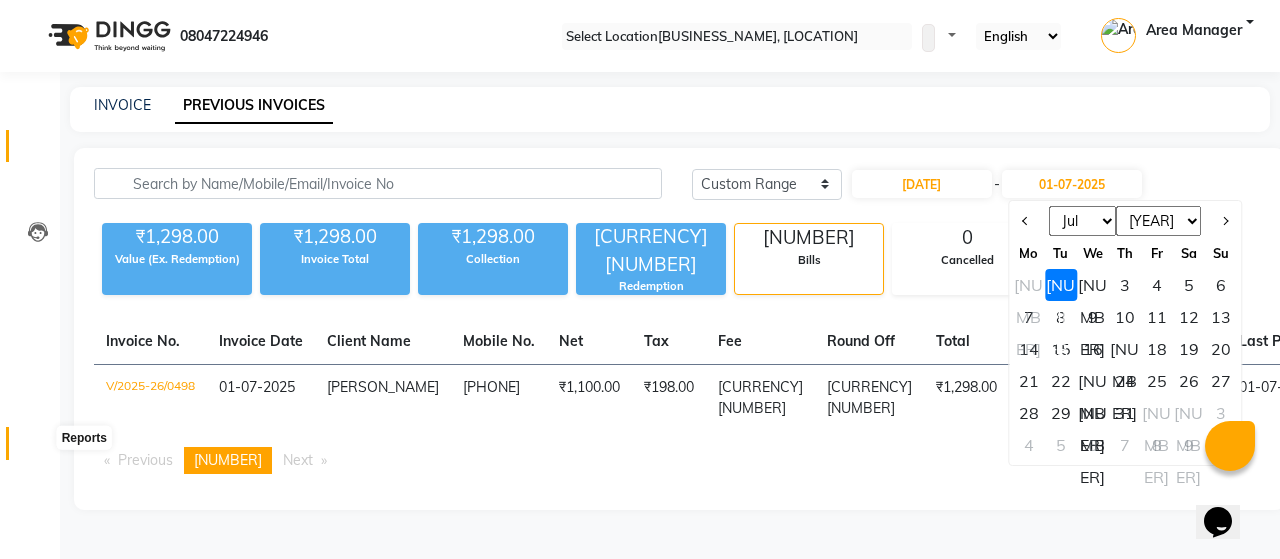 click at bounding box center (37, 448) 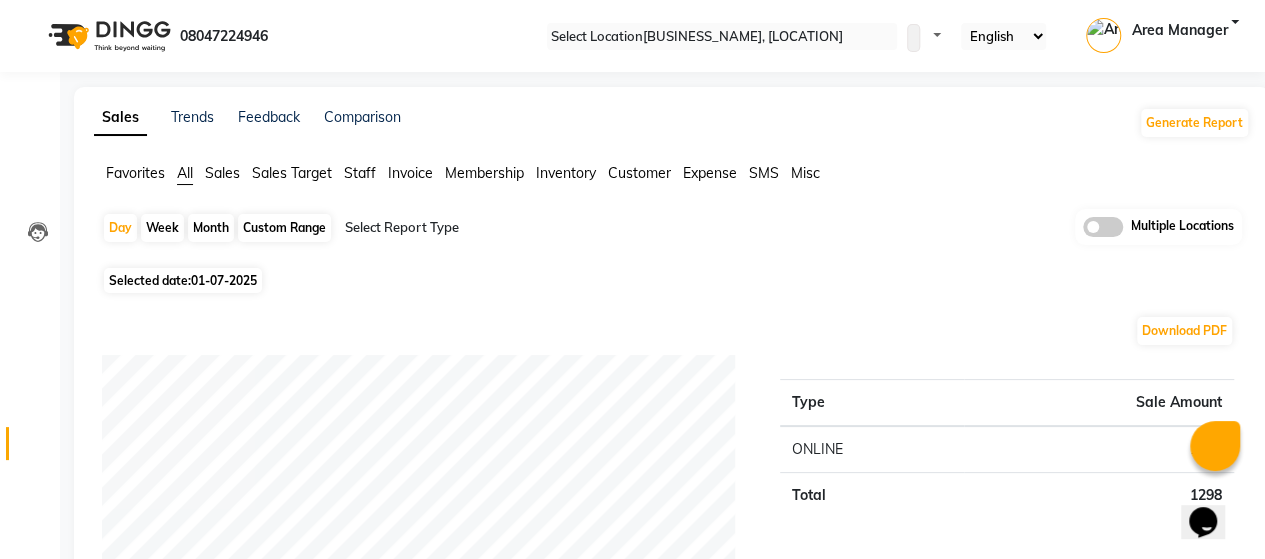 click on "Sales" at bounding box center (135, 173) 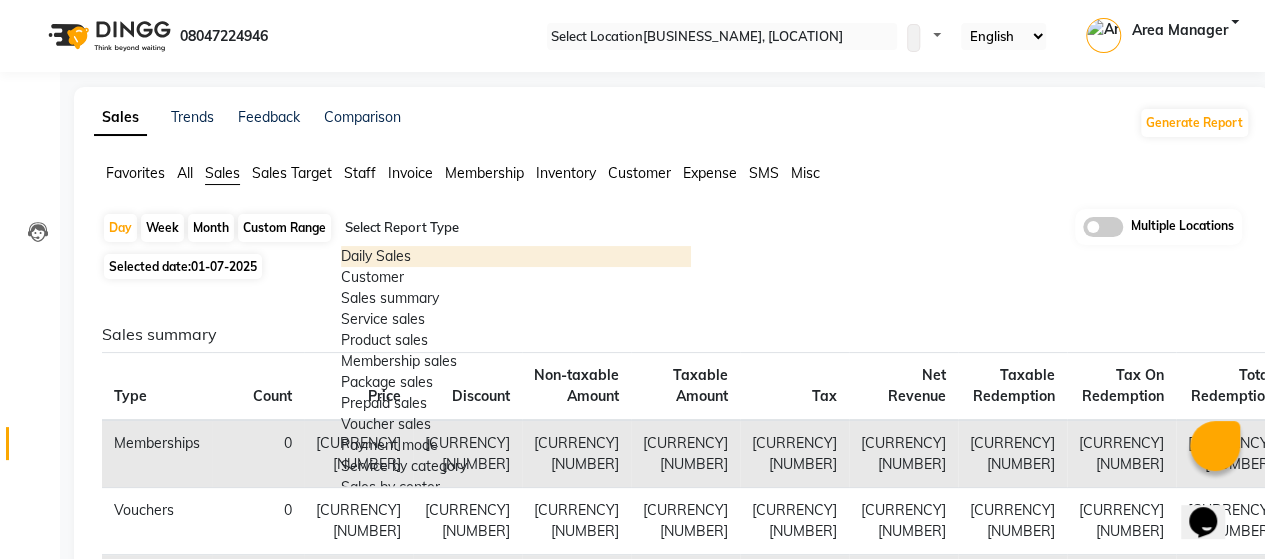 click at bounding box center [516, 228] 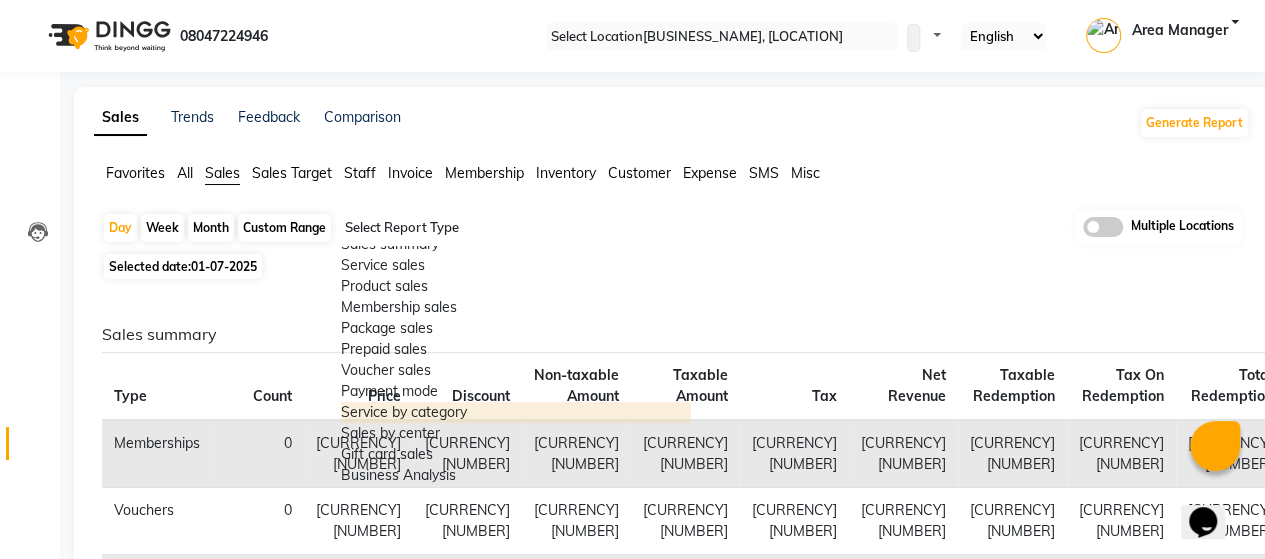 scroll, scrollTop: 320, scrollLeft: 0, axis: vertical 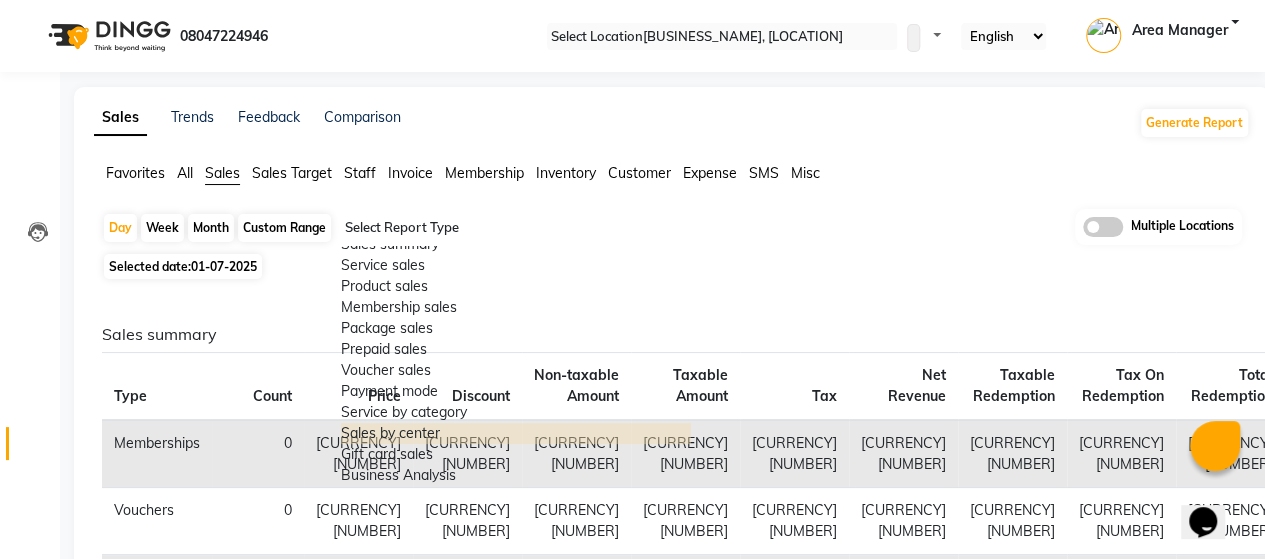 click on "Sales by center" at bounding box center [516, 433] 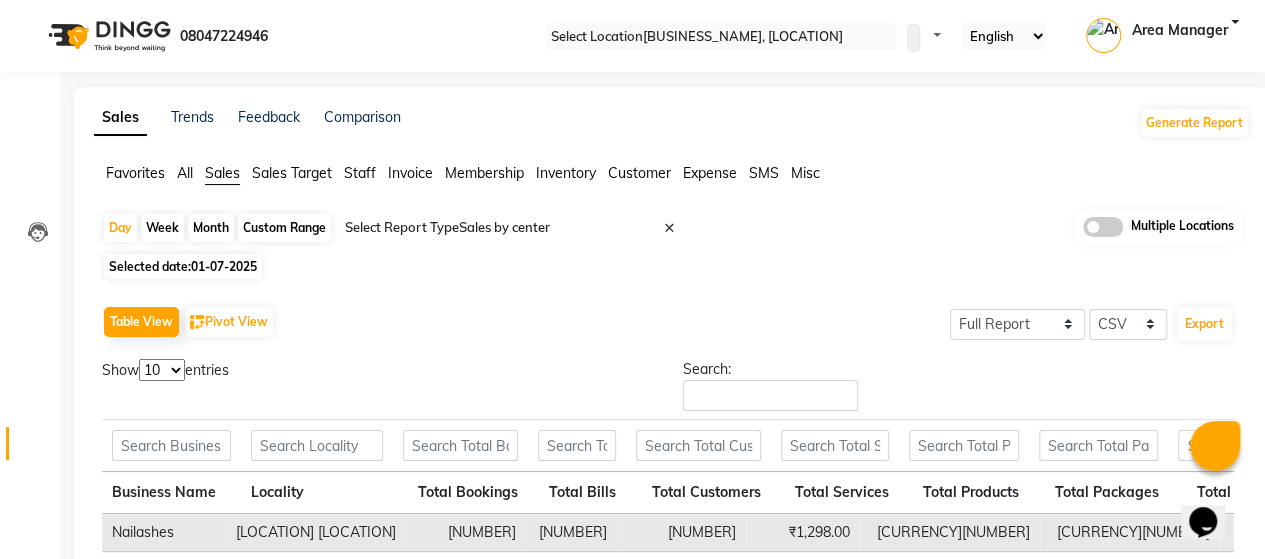 click on "Custom Range" at bounding box center [284, 228] 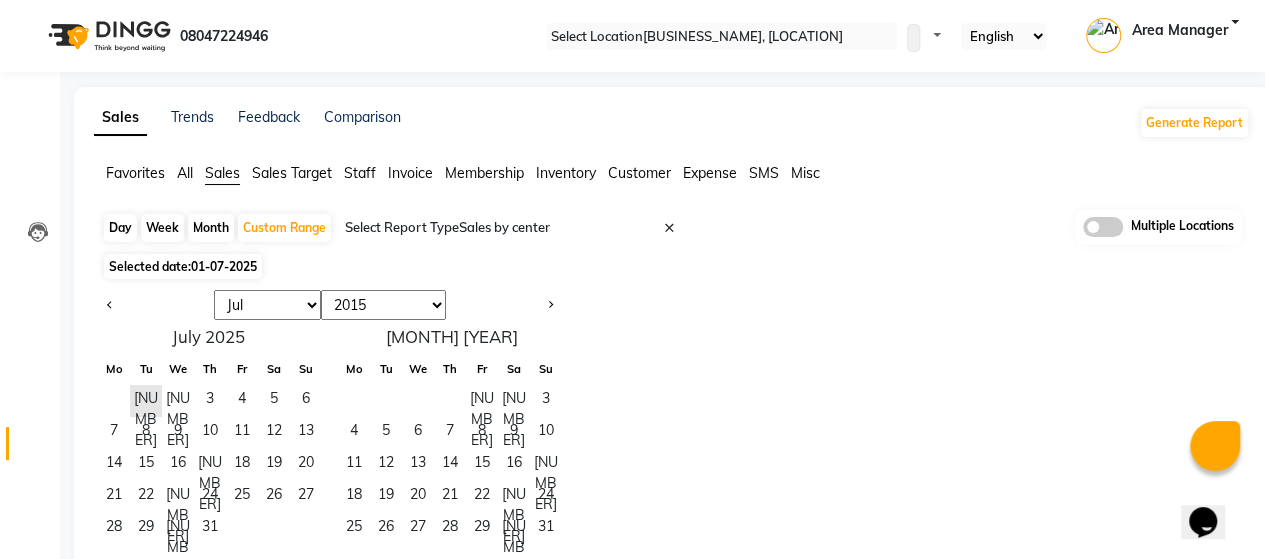 click on "Jan Feb Mar Apr May Jun Jul Aug Sep Oct Nov Dec" at bounding box center [267, 305] 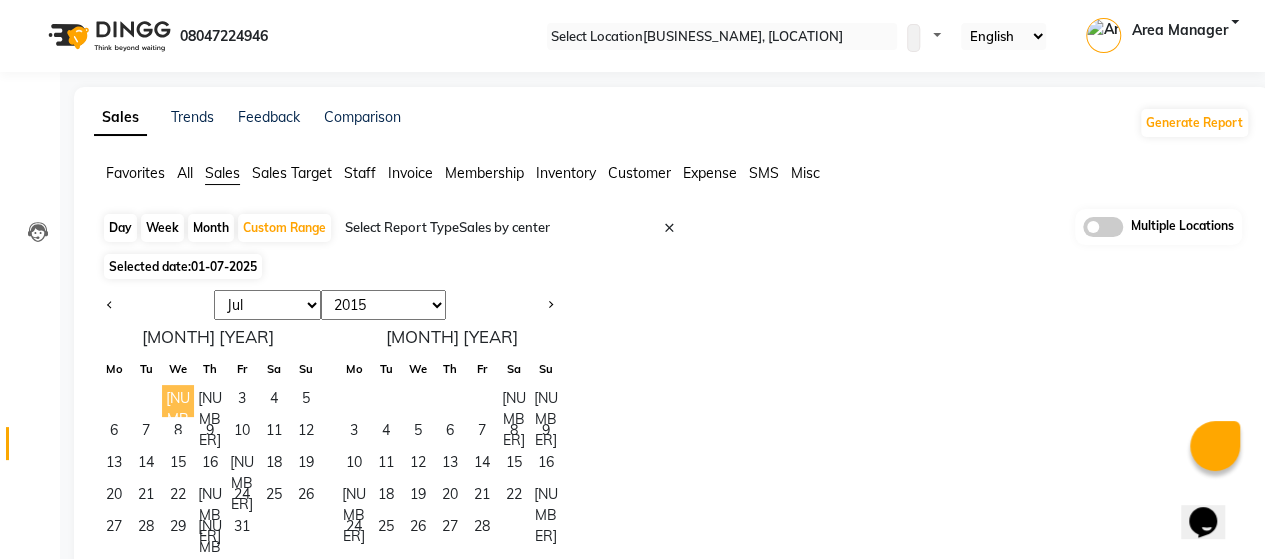 click on "[NUMBER]" at bounding box center [178, 401] 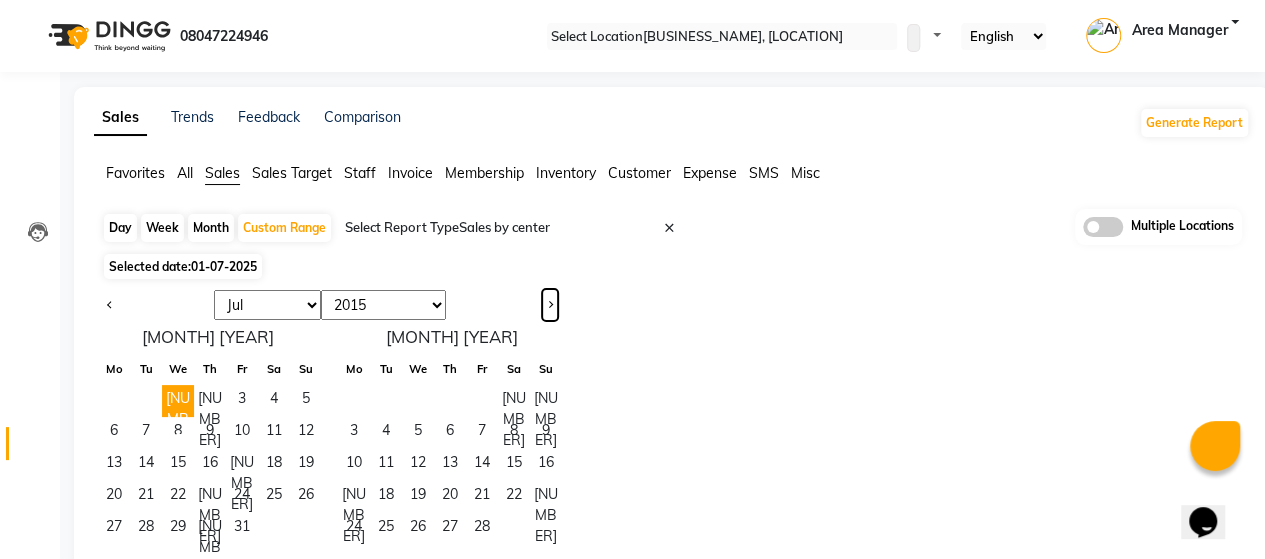 click at bounding box center [549, 303] 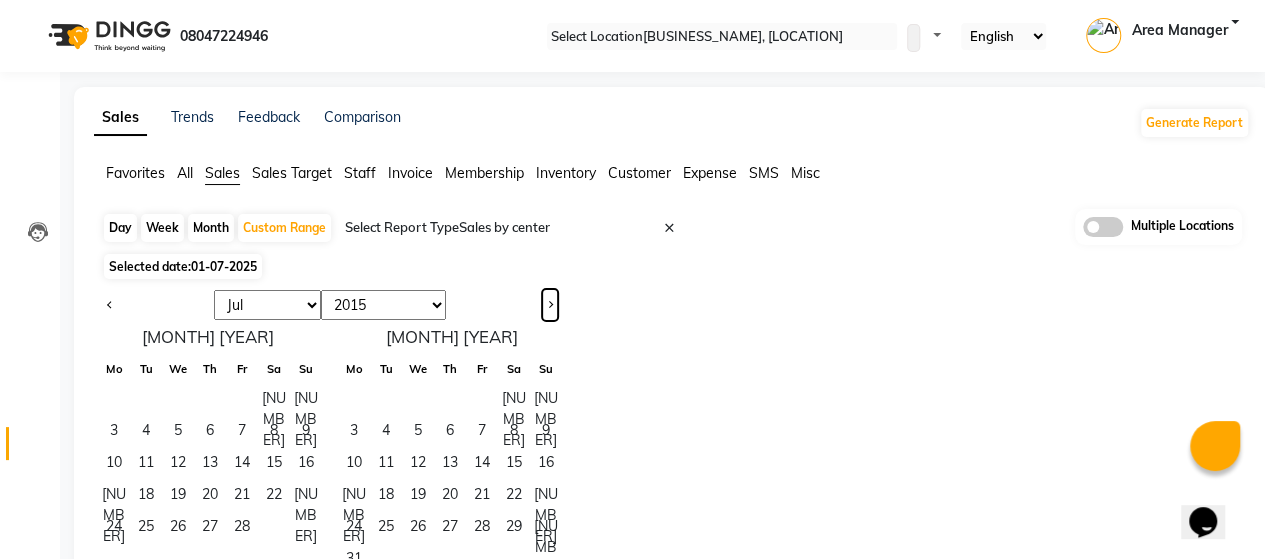 click at bounding box center [549, 303] 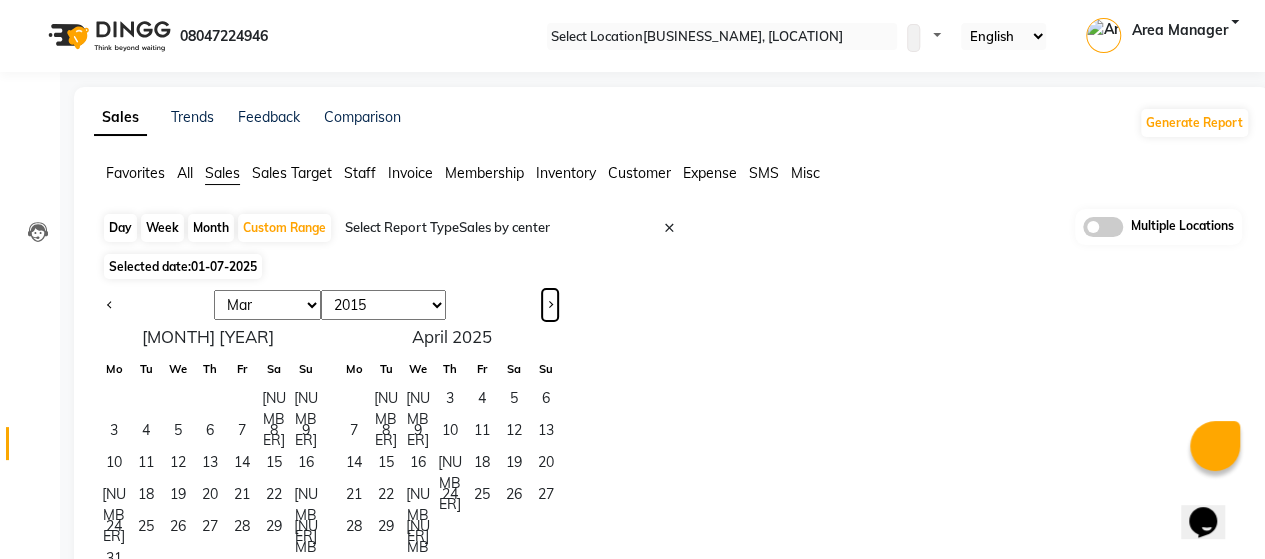 click at bounding box center [549, 303] 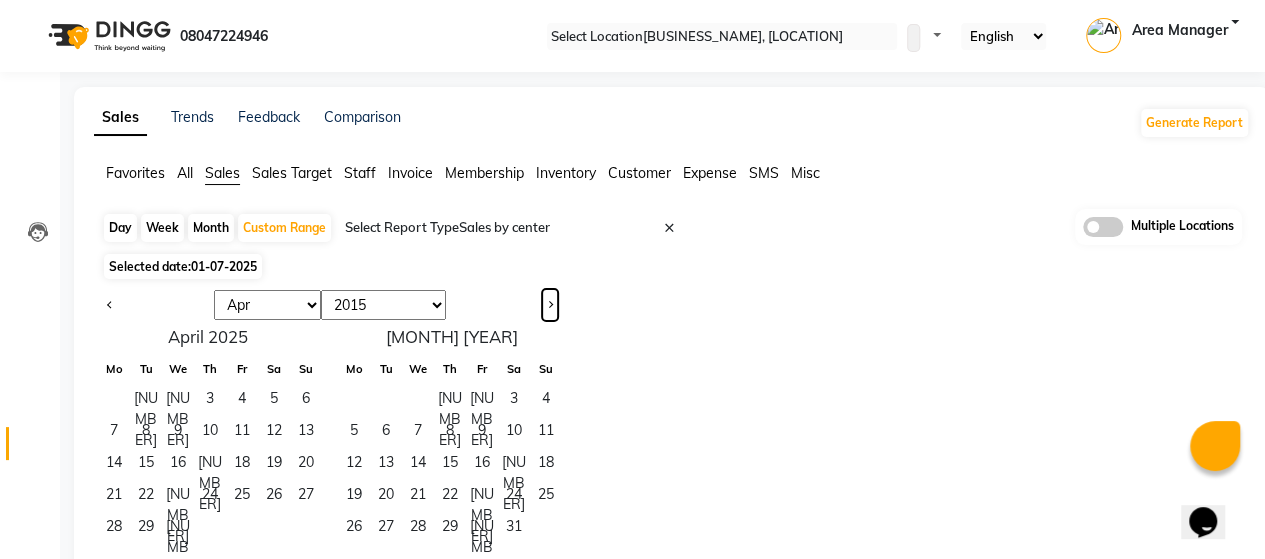 click at bounding box center [549, 303] 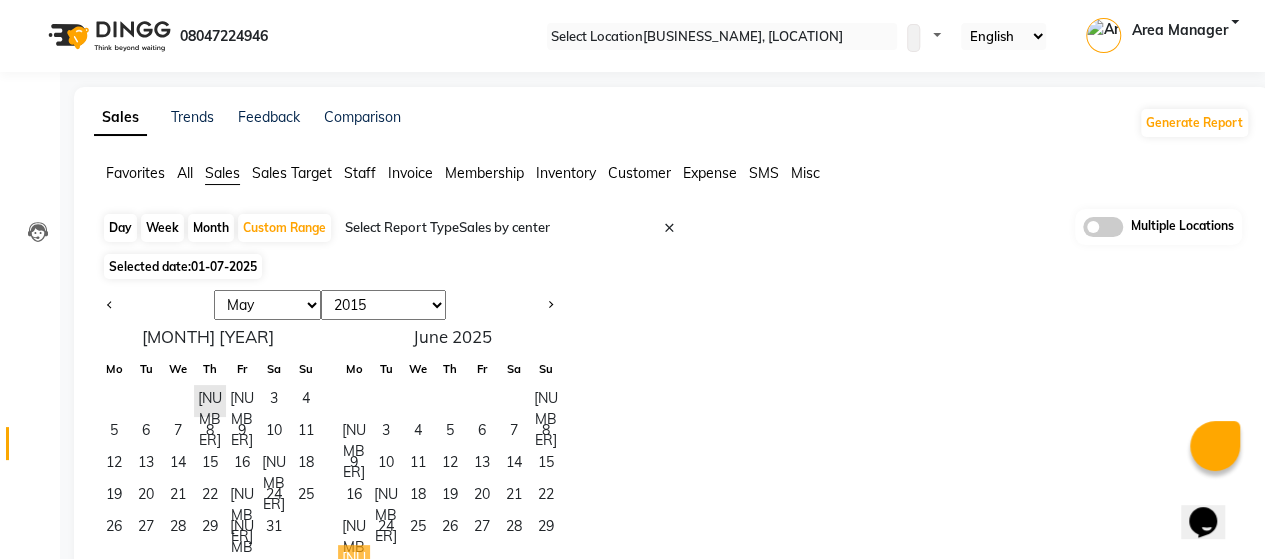 click on "[NUMBER]" at bounding box center (354, 561) 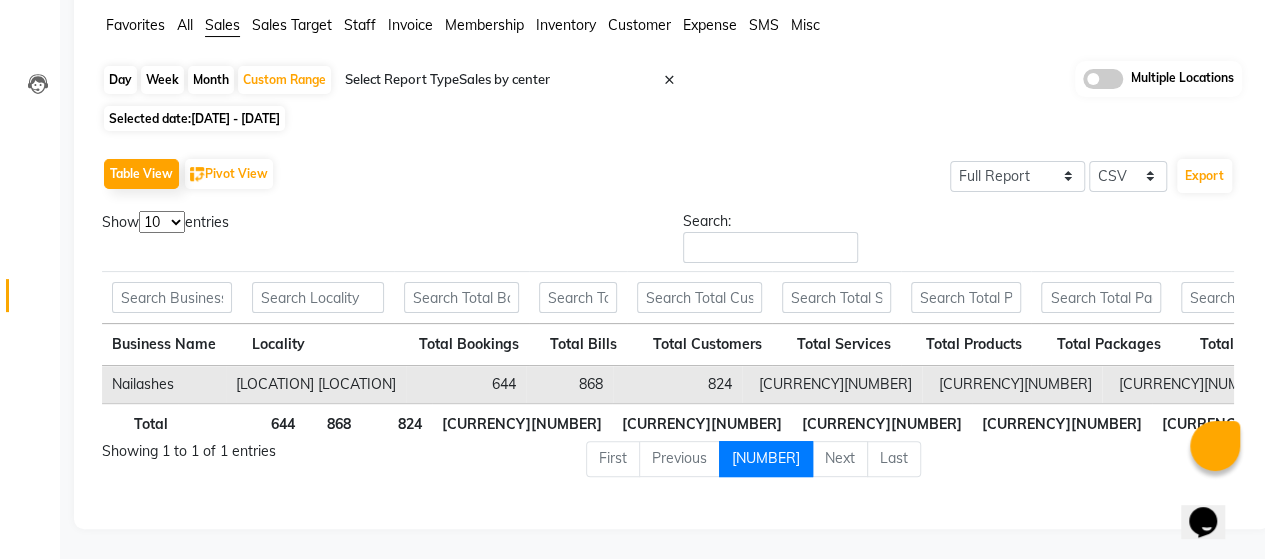 scroll, scrollTop: 0, scrollLeft: 0, axis: both 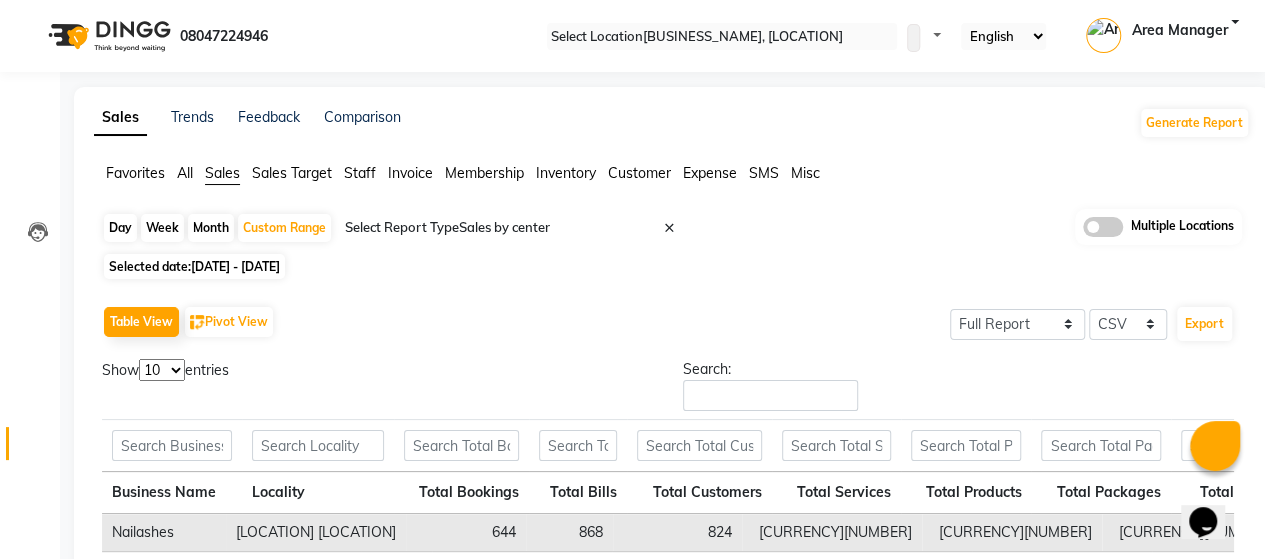 click on "Staff" at bounding box center [135, 173] 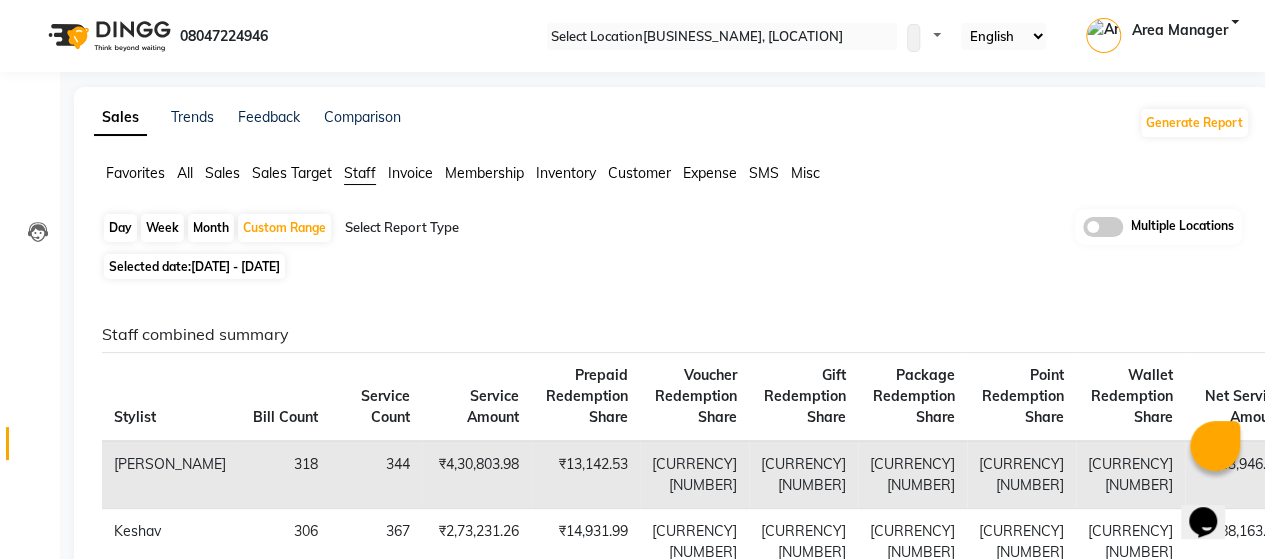 click at bounding box center (516, 228) 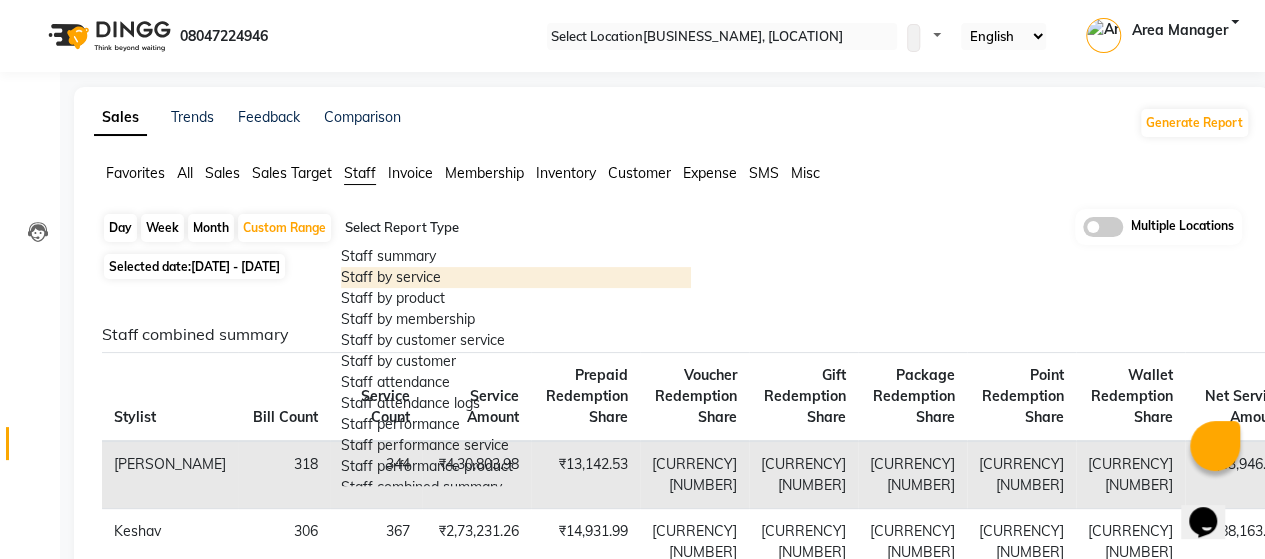 click on "Staff by service" at bounding box center [516, 277] 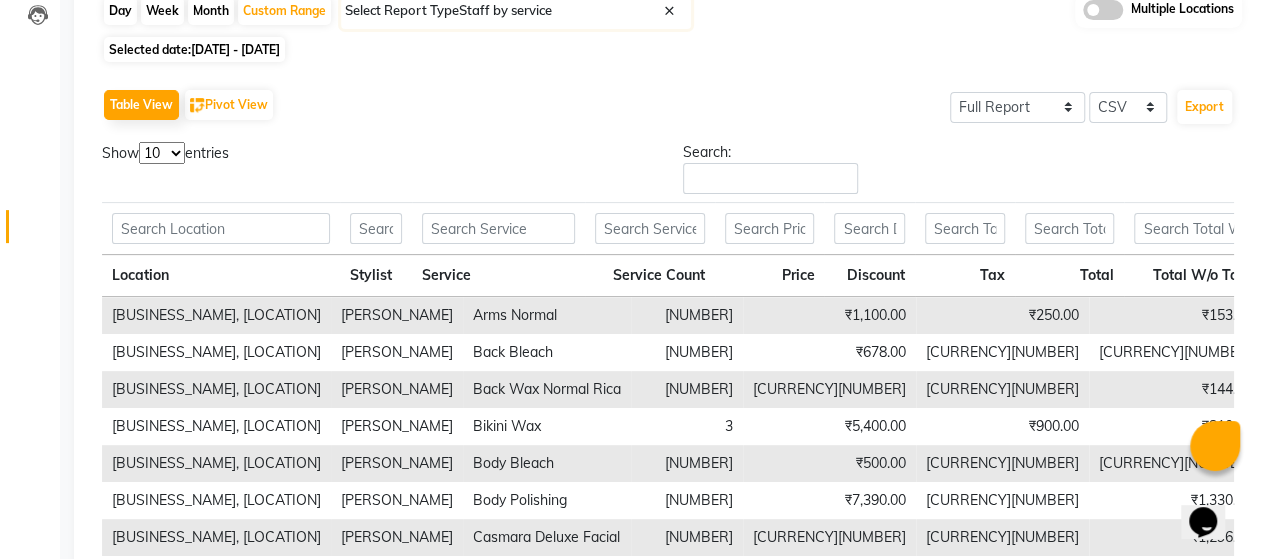 scroll, scrollTop: 223, scrollLeft: 0, axis: vertical 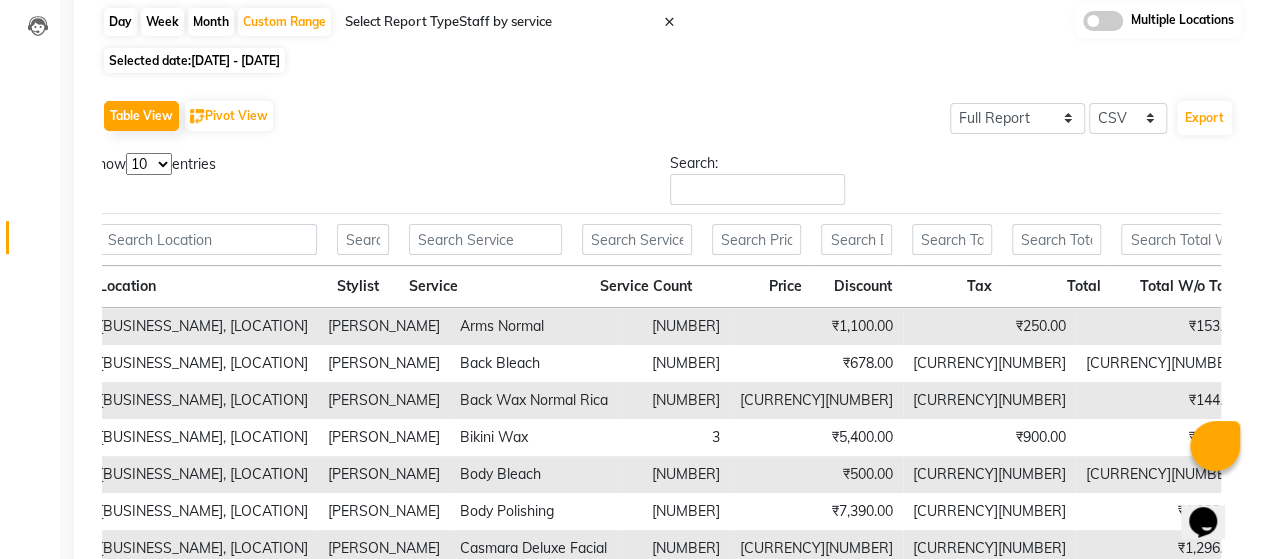 click on "10 25 50 100" at bounding box center (149, 164) 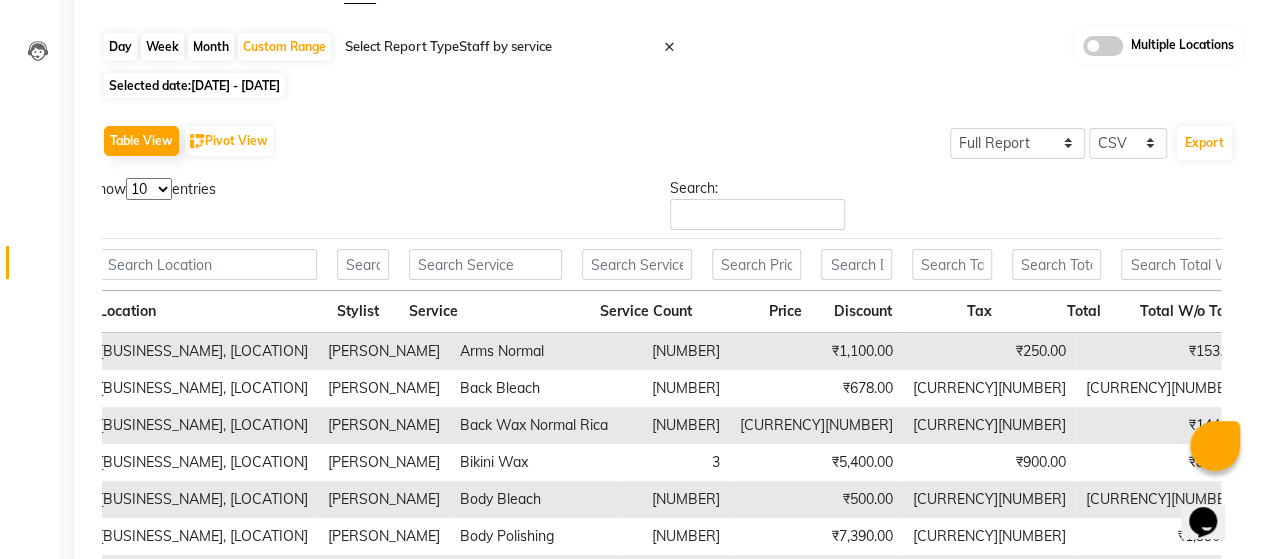scroll, scrollTop: 180, scrollLeft: 0, axis: vertical 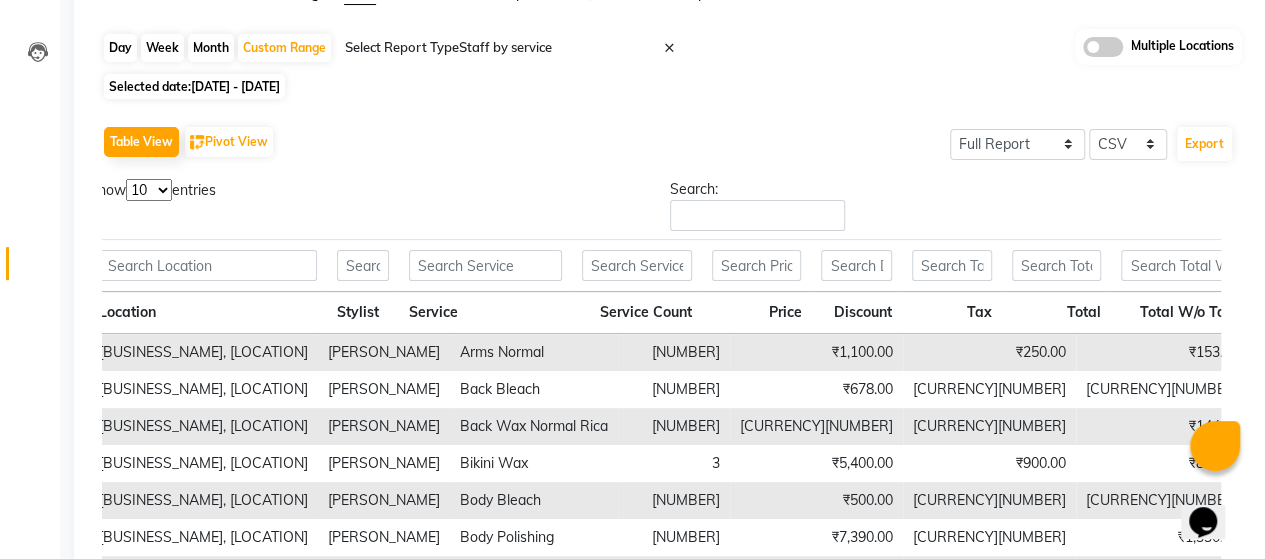 click on "Table View   Pivot View  Select Full Report Filtered Report Select CSV PDF  Export  Show  10 25 50 100  entries Search: Location Stylist Service Service Count Price Discount Tax Total Total W/o Tax Payment Redemption Redemption Share Product Cost Location Stylist Service Service Count Price Discount Tax Total Total W/o Tax Payment Redemption Redemption Share Product Cost Total 1344 ₹12,59,534.60 ₹38,760.37 ₹2,16,364.15 ₹14,18,387.61 ₹12,02,023.46 ₹13,53,430.69 ₹64,956.92 ₹51,882.89 ₹0 Nailashes, Spectrum Mall Noida rishika Arms Normal 2 ₹1,100.00 ₹250.00 ₹153.00 ₹1,003.00 ₹850.00 ₹1,003.00 ₹0 ₹0 ₹0 Nailashes, Spectrum Mall Noida rishika Back Bleach 1 ₹678.00 ₹0 ₹122.04 ₹800.04 ₹678.00 ₹800.04 ₹0 ₹0 ₹0 Nailashes, Spectrum Mall Noida rishika Back Wax Normal Rica 1 ₹800.00 ₹0 ₹144.00 ₹944.00 ₹800.04 ₹944.00 ₹0 ₹0 ₹0 Nailashes, Spectrum Mall Noida rishika Bikini Wax 3 ₹5,400.00 ₹900.00 ₹810.00 ₹5,310.00 ₹4,500.00 ₹5,310.00 ₹0" at bounding box center [668, 457] 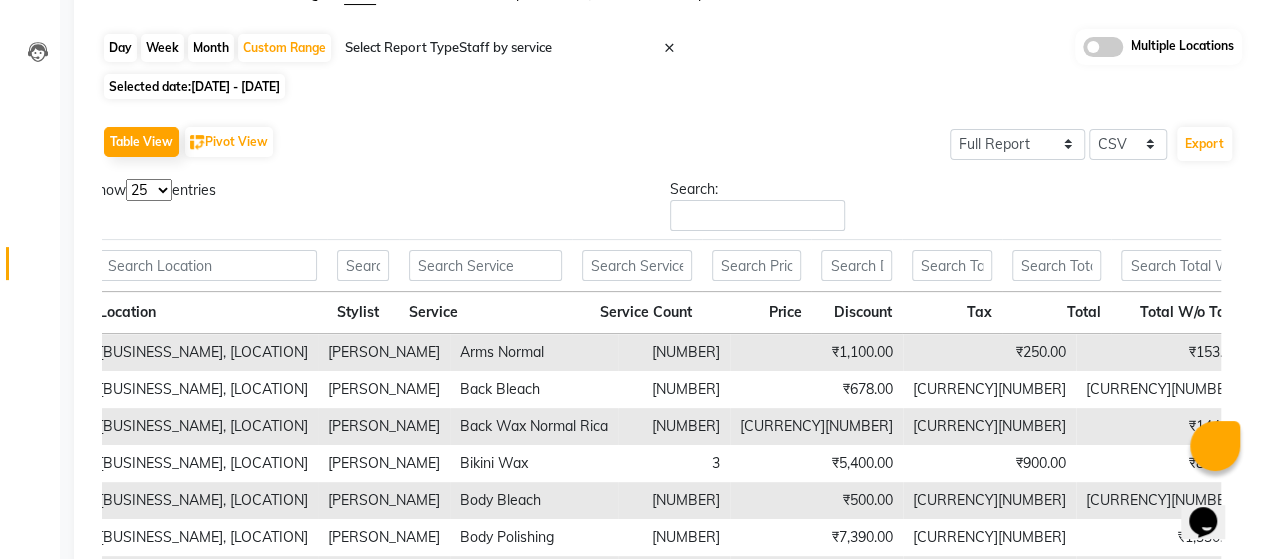 click on "10 25 50 100" at bounding box center [149, 190] 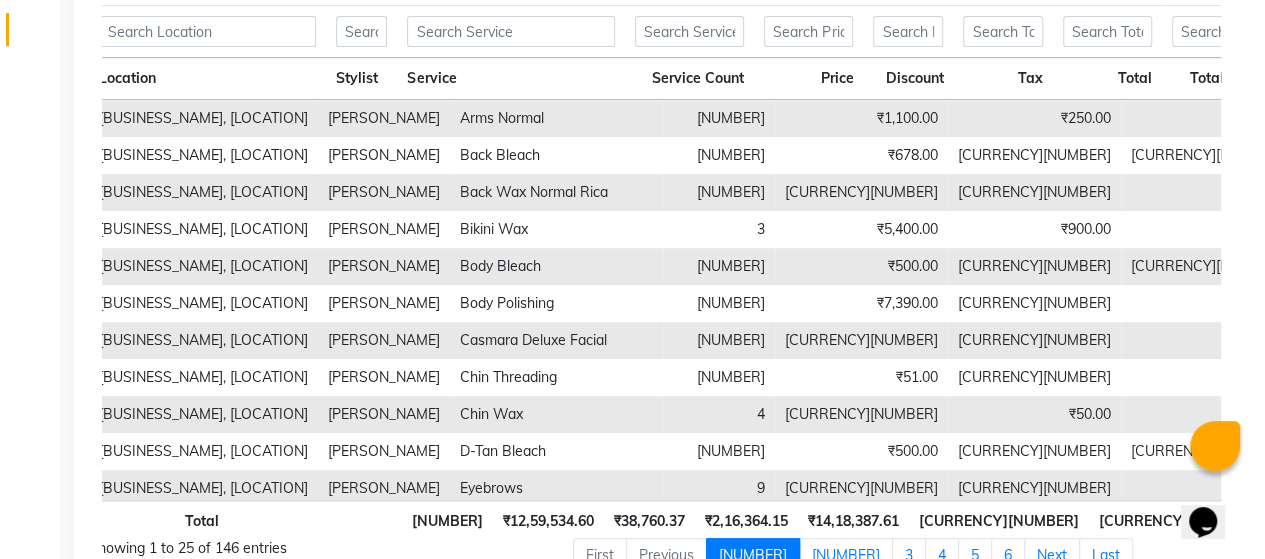 scroll, scrollTop: 413, scrollLeft: 0, axis: vertical 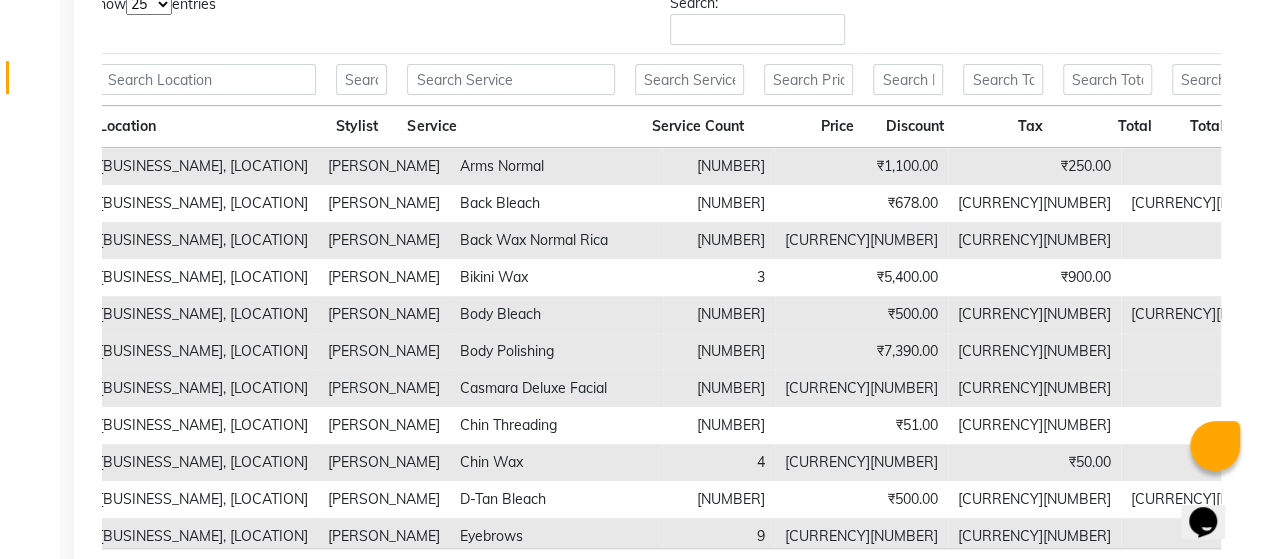 click on "Body Polishing" at bounding box center [556, 203] 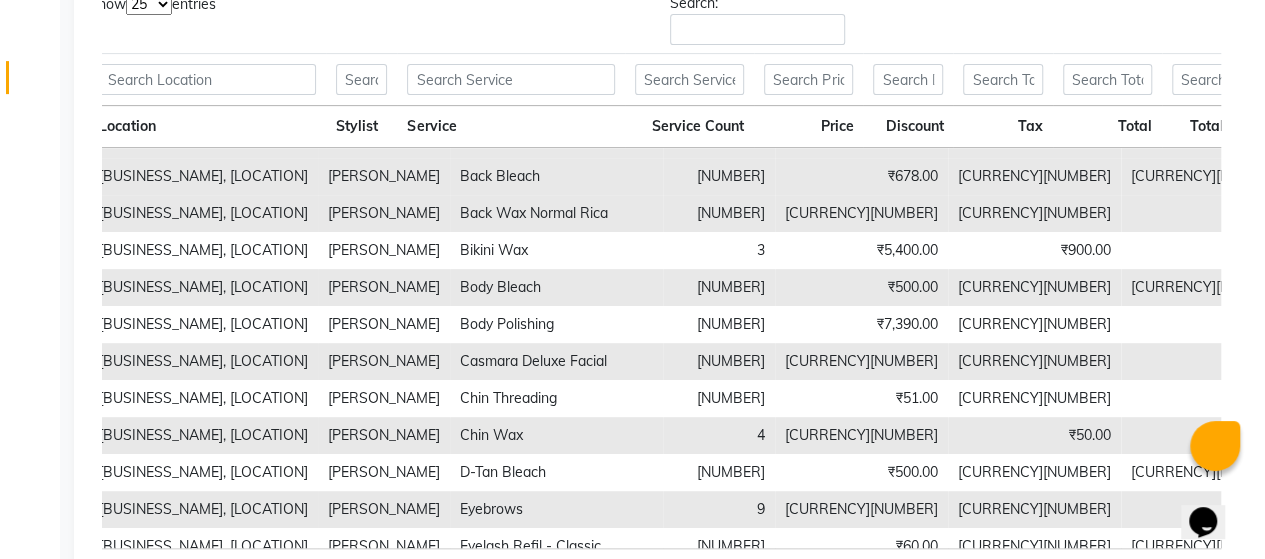scroll, scrollTop: 0, scrollLeft: 0, axis: both 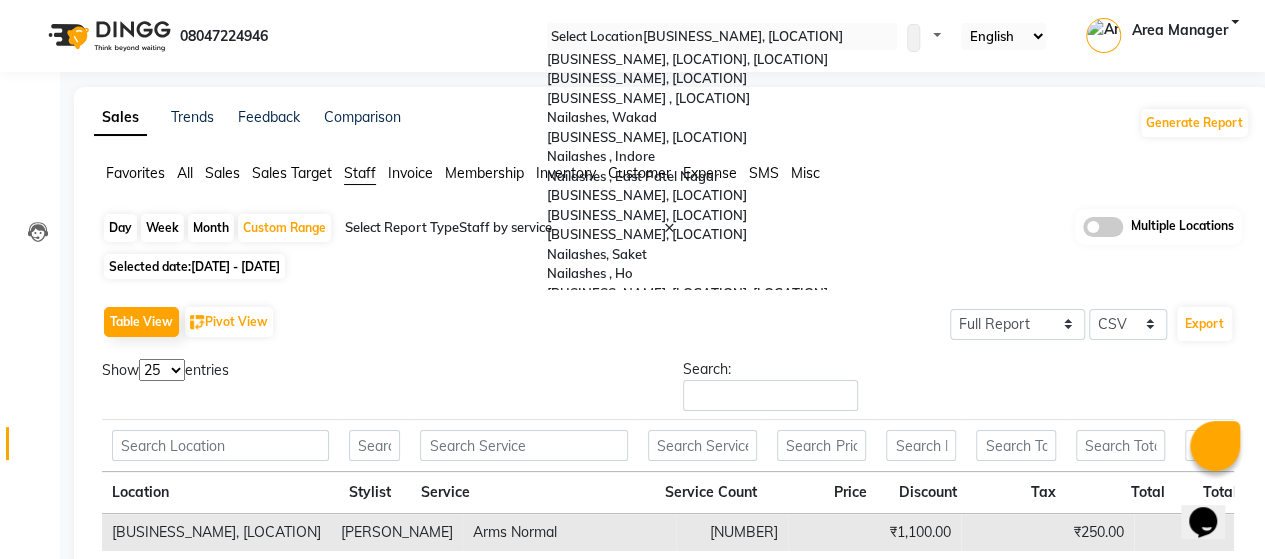 click at bounding box center [722, 37] 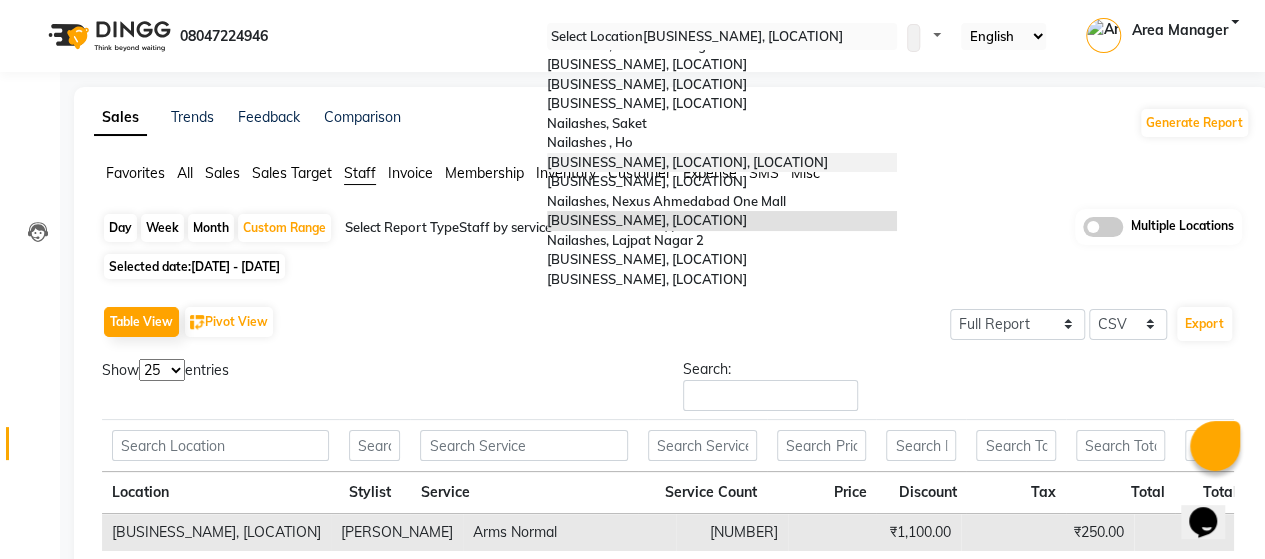 scroll, scrollTop: 114, scrollLeft: 0, axis: vertical 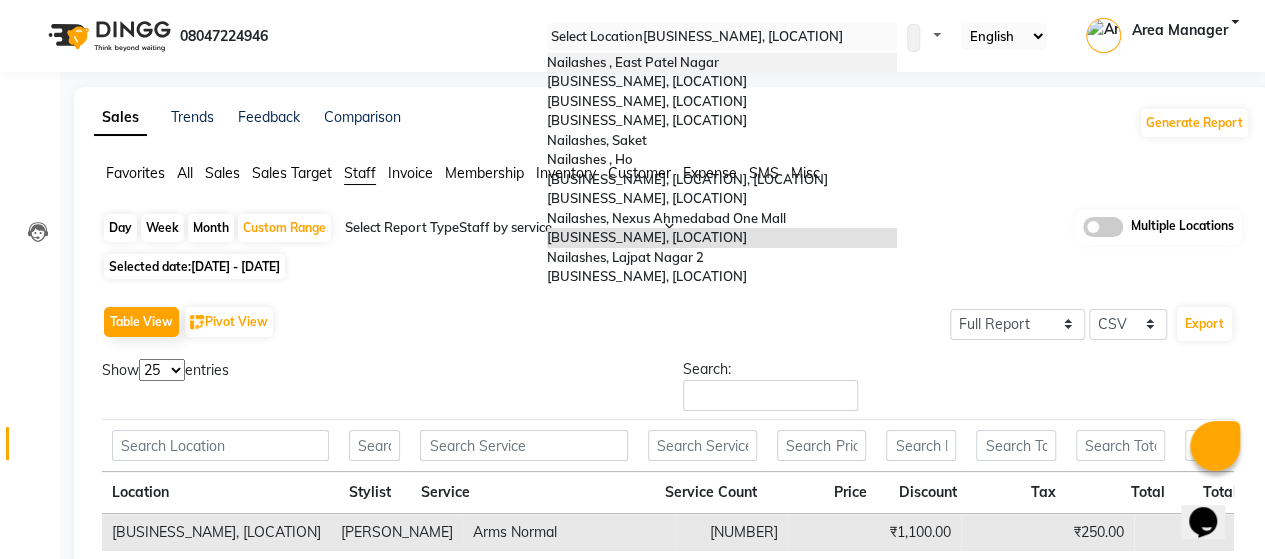 click on "Nailashes , East Patel Nagar" at bounding box center (633, 62) 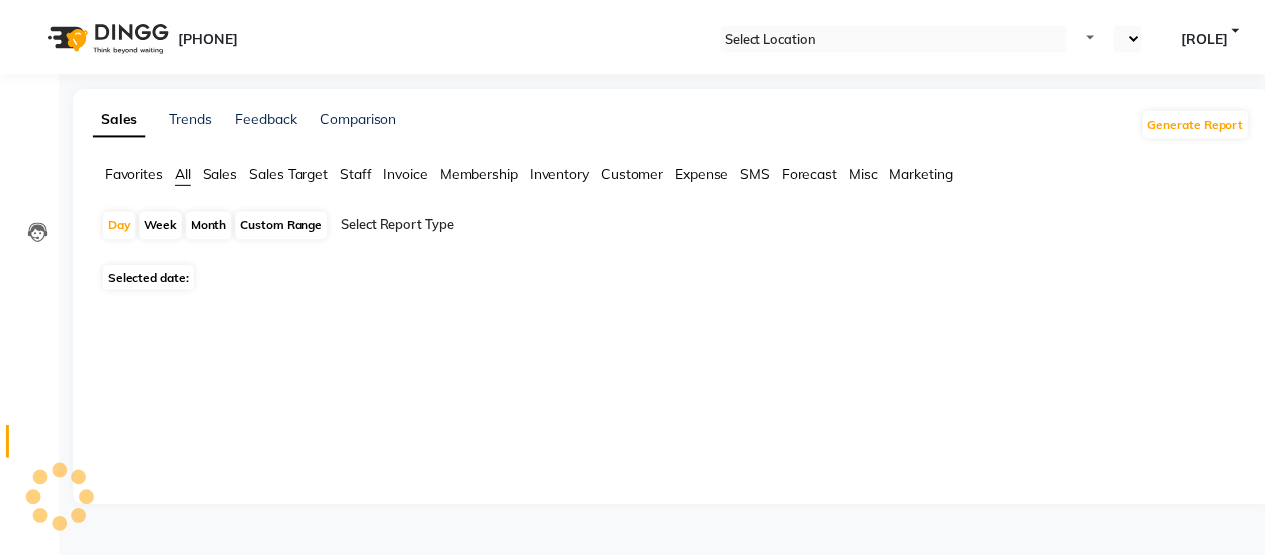 scroll, scrollTop: 0, scrollLeft: 0, axis: both 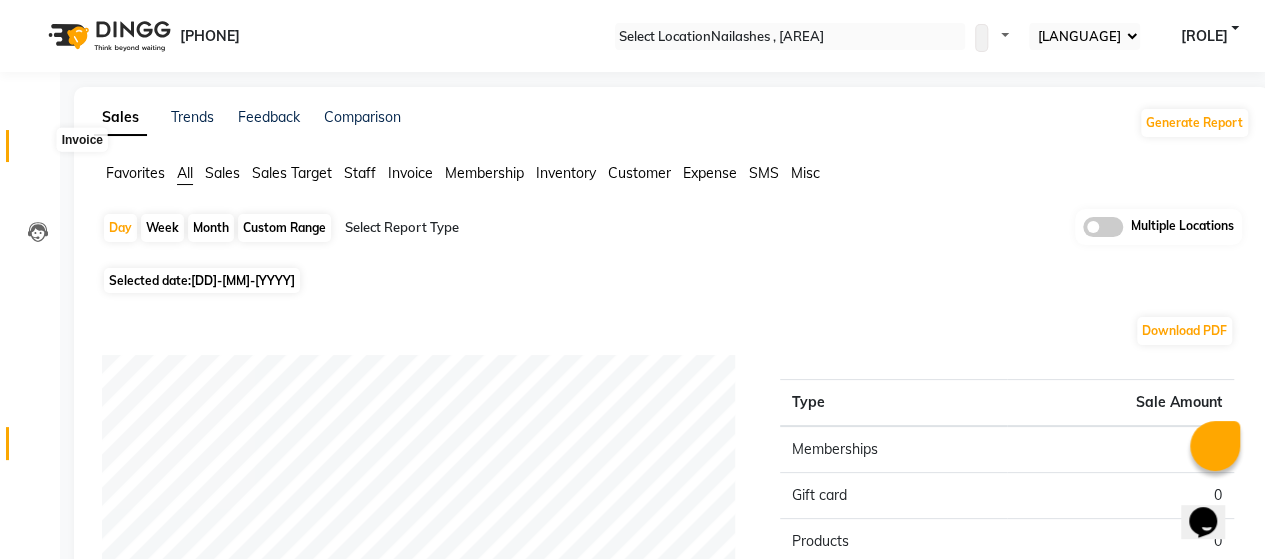 click at bounding box center (38, 151) 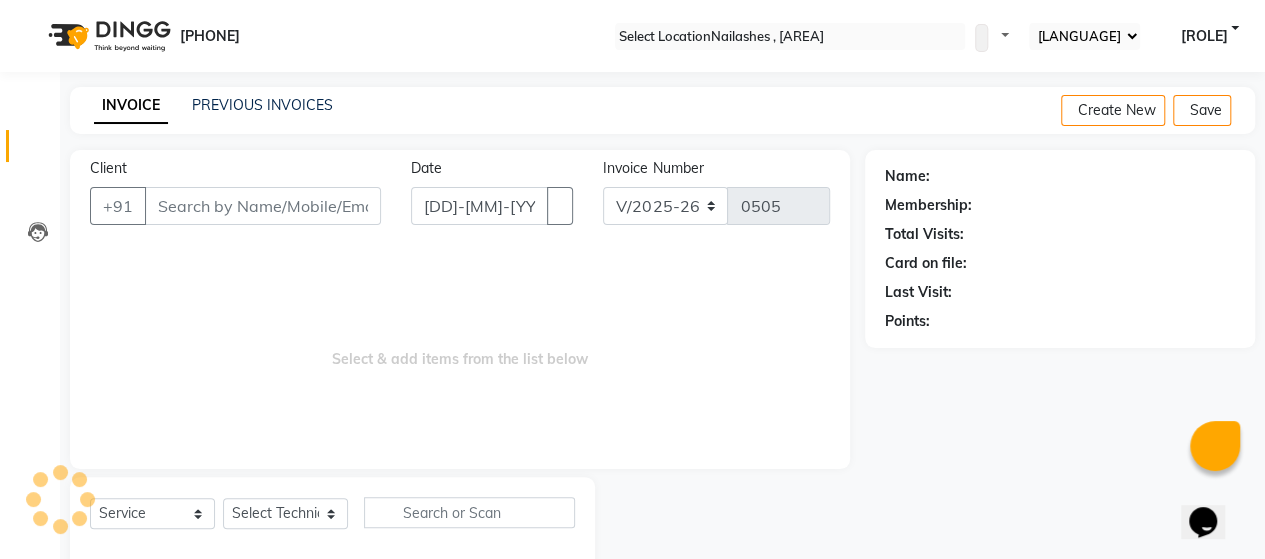 scroll, scrollTop: 41, scrollLeft: 0, axis: vertical 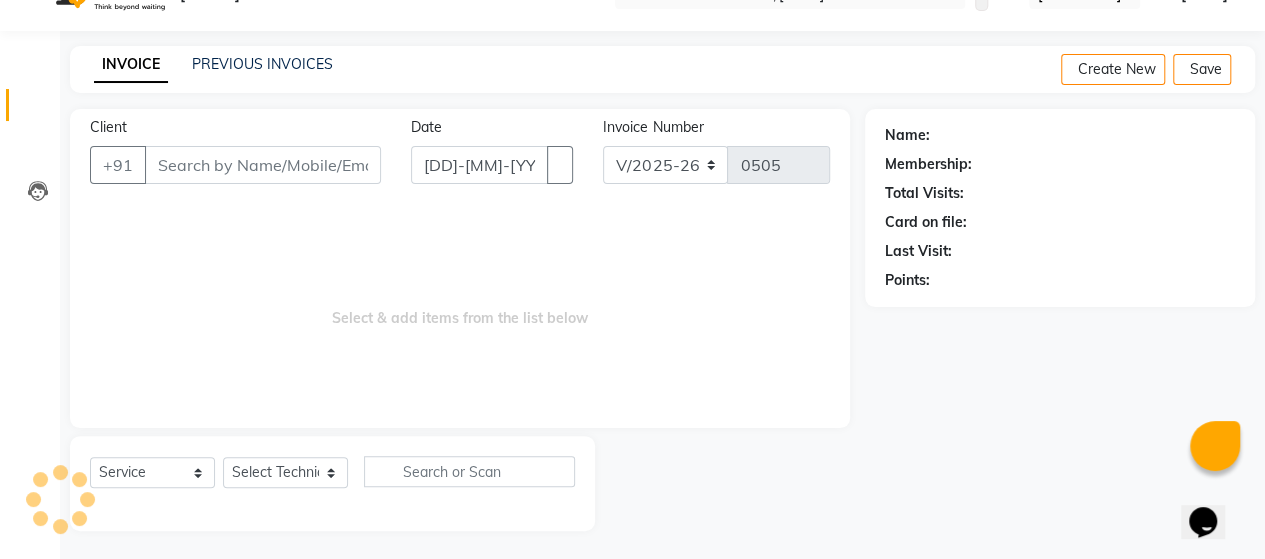 click on "Client" at bounding box center [263, 165] 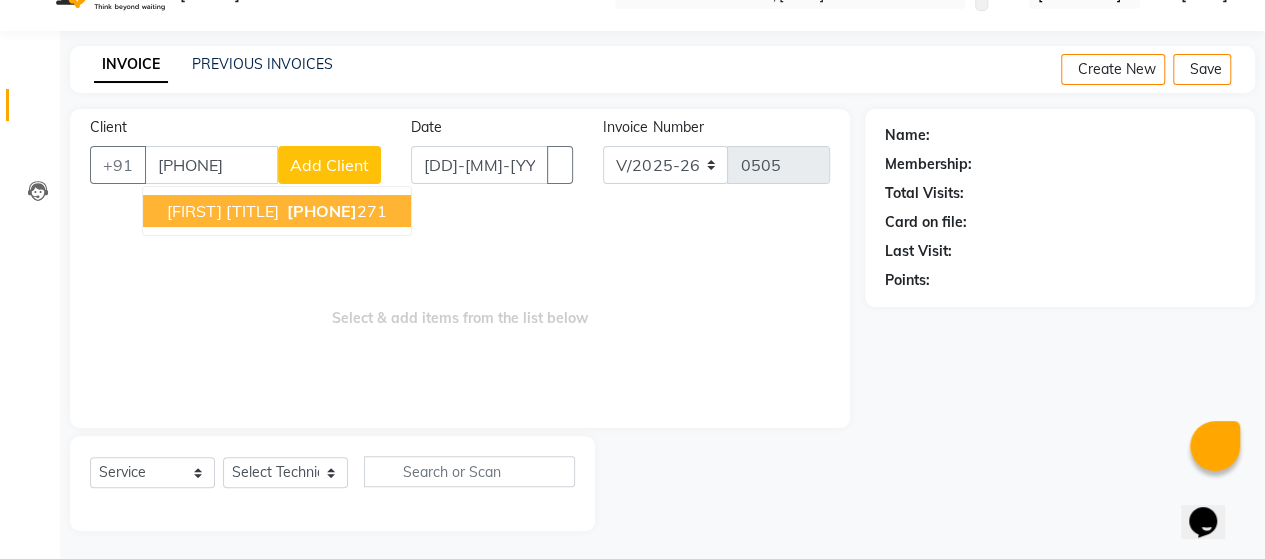 click on "Gunjan Mam" at bounding box center (223, 211) 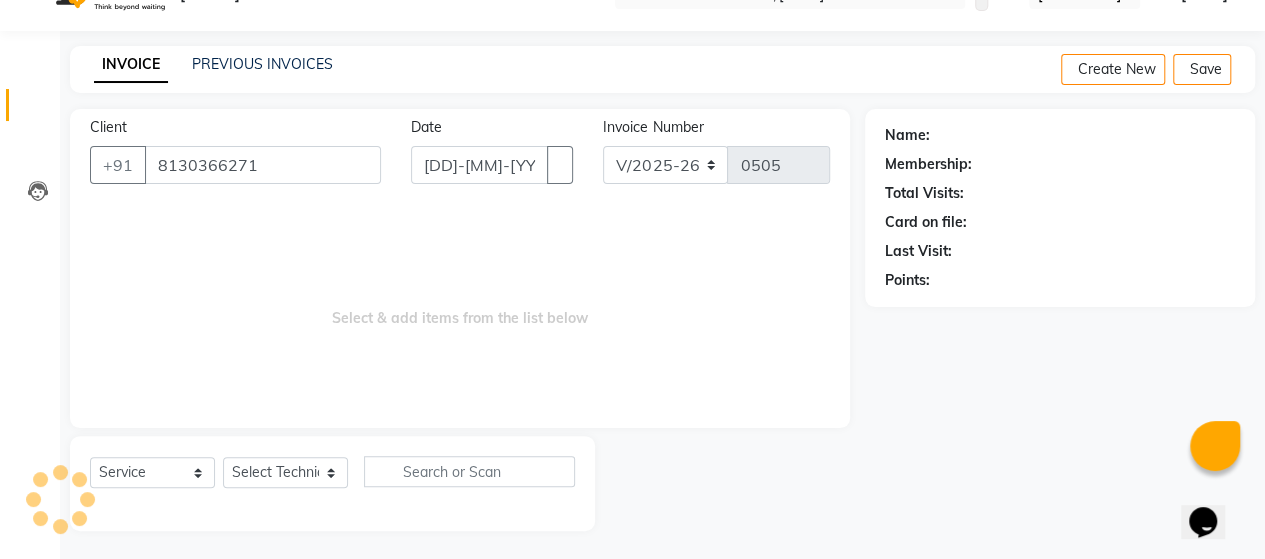 type on "8130366271" 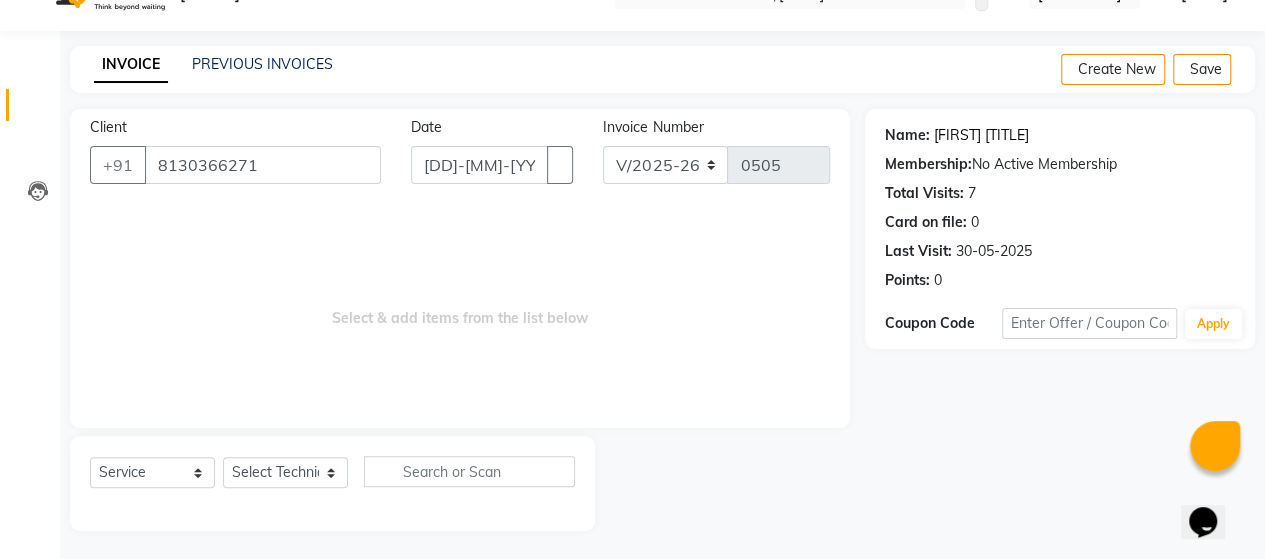 click on "Gunjan Mam" at bounding box center [981, 135] 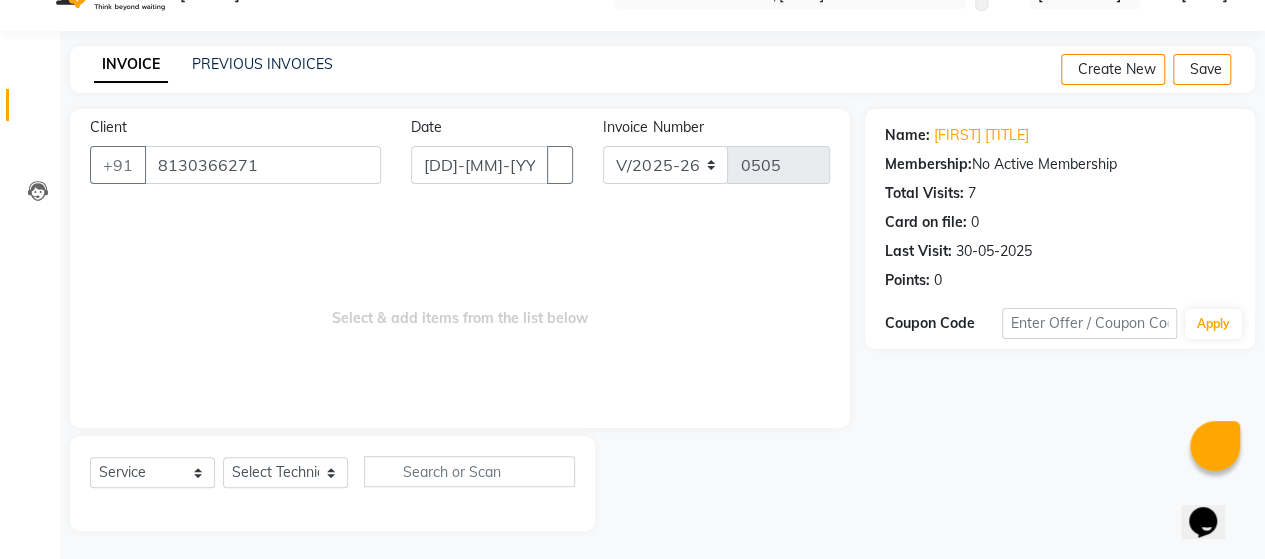 scroll, scrollTop: 0, scrollLeft: 0, axis: both 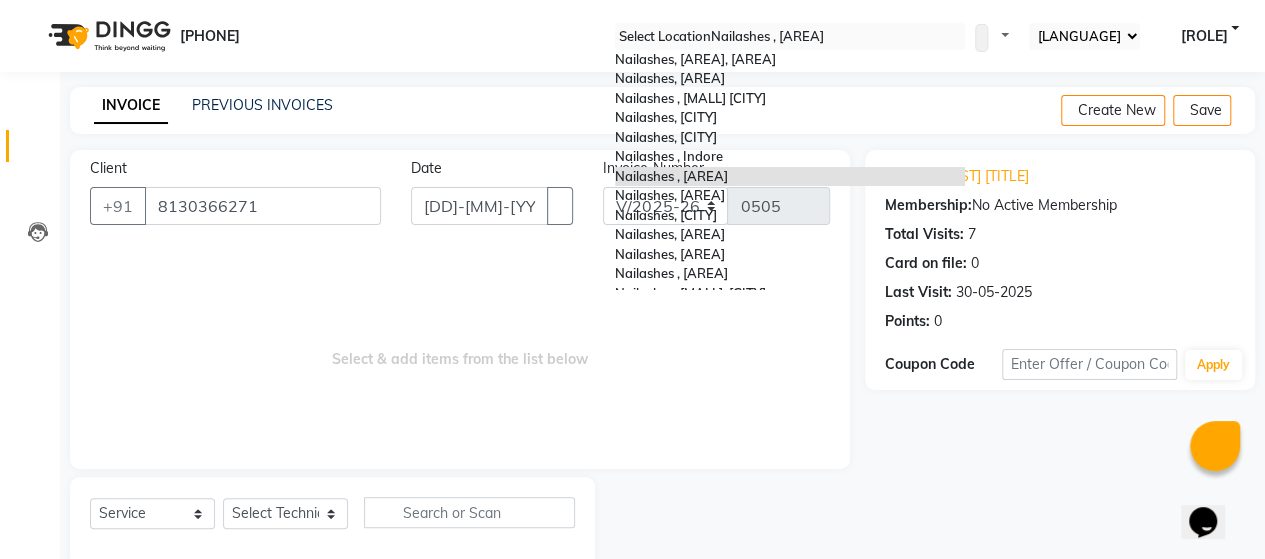 click at bounding box center (790, 37) 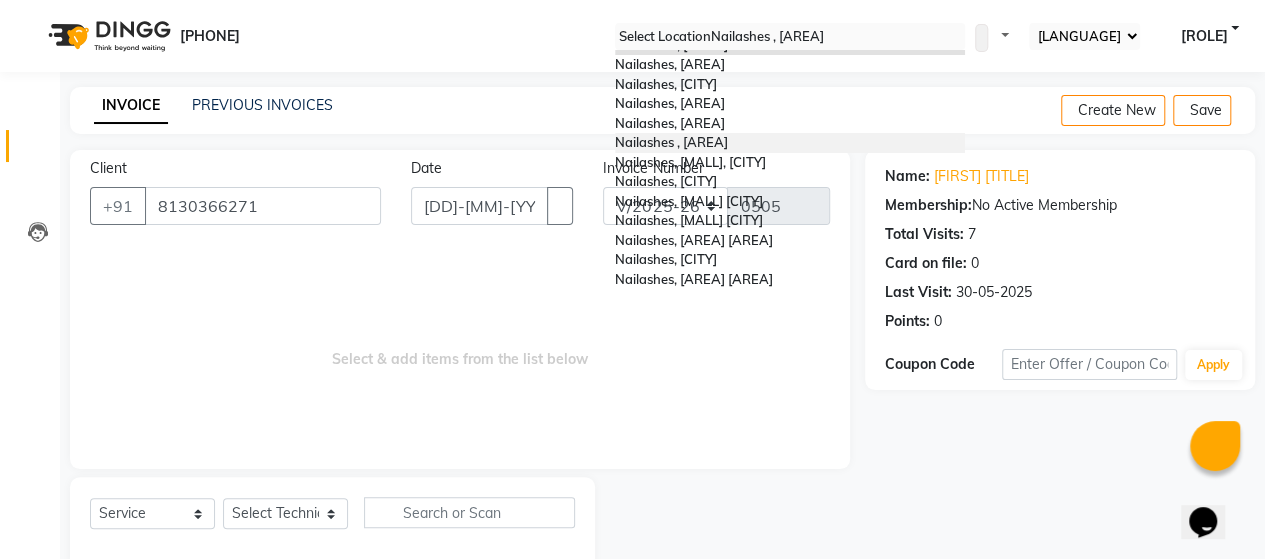 click on "Name: Gunjan Mam Membership:  No Active Membership  Total Visits:  7 Card on file:  0 Last Visit:   30-05-2025 Points:   0  Coupon Code Apply" at bounding box center (1060, 270) 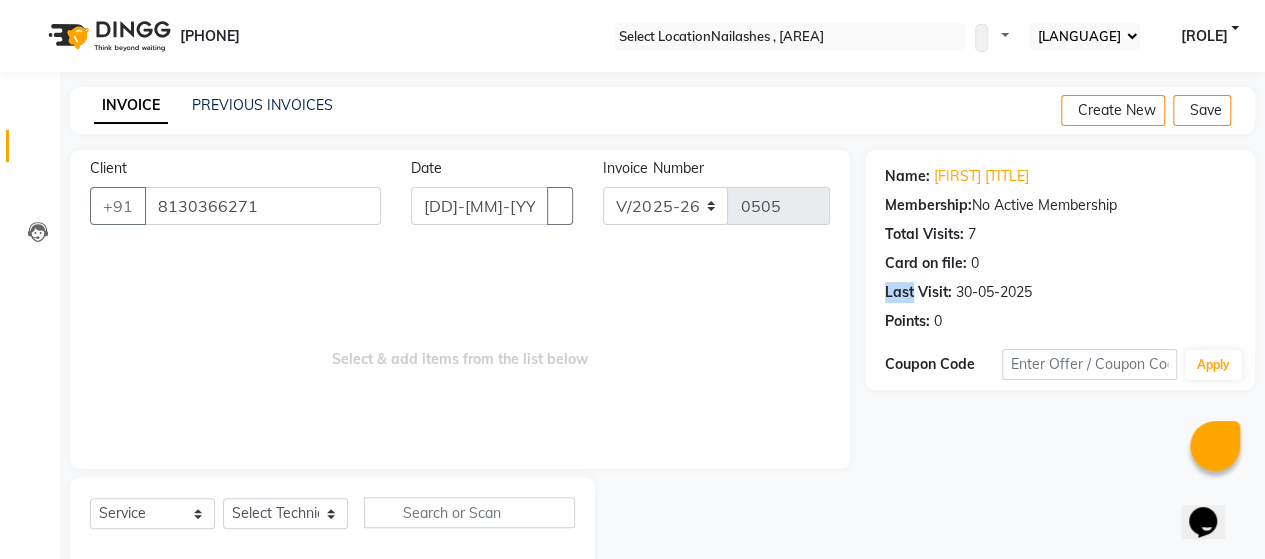 click on "Name: Gunjan Mam Membership:  No Active Membership  Total Visits:  7 Card on file:  0 Last Visit:   30-05-2025 Points:   0  Coupon Code Apply" at bounding box center (1060, 270) 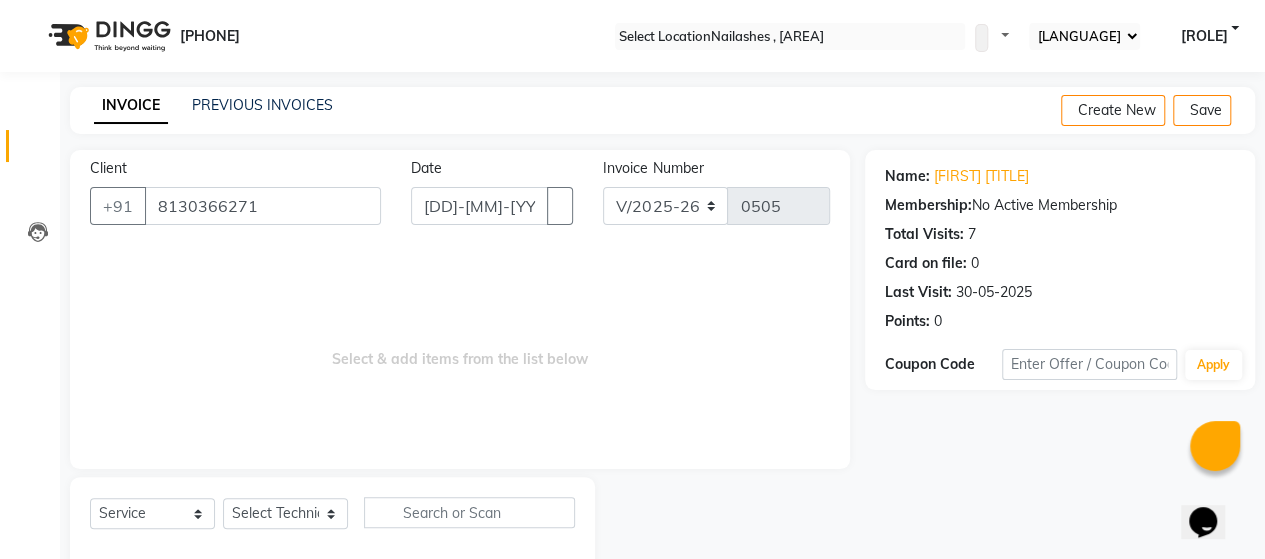 click at bounding box center (790, 37) 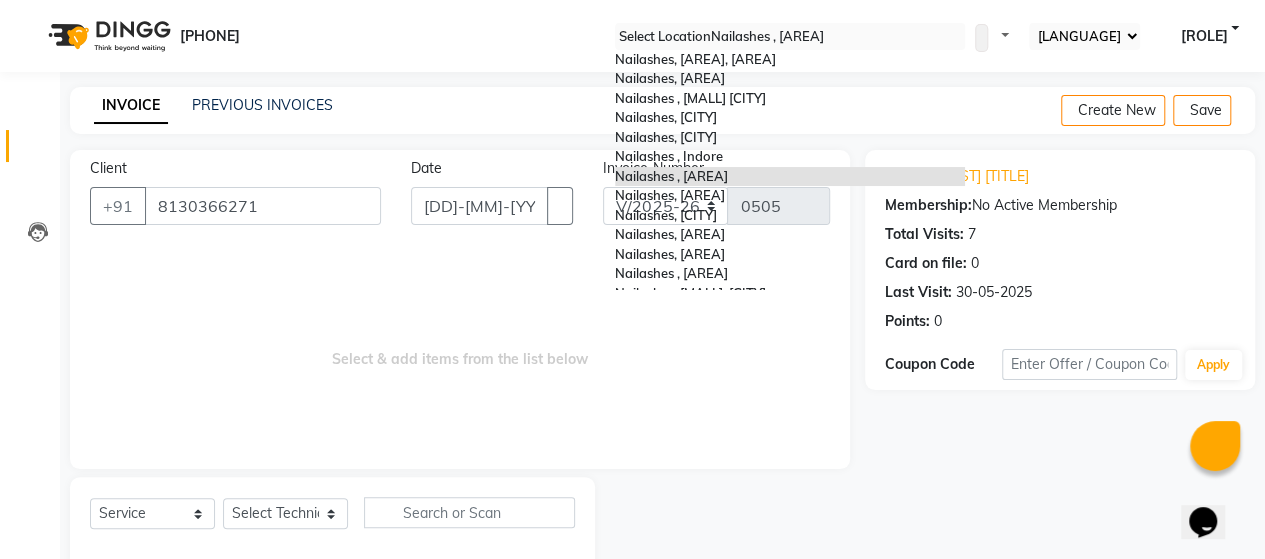 scroll, scrollTop: 213, scrollLeft: 0, axis: vertical 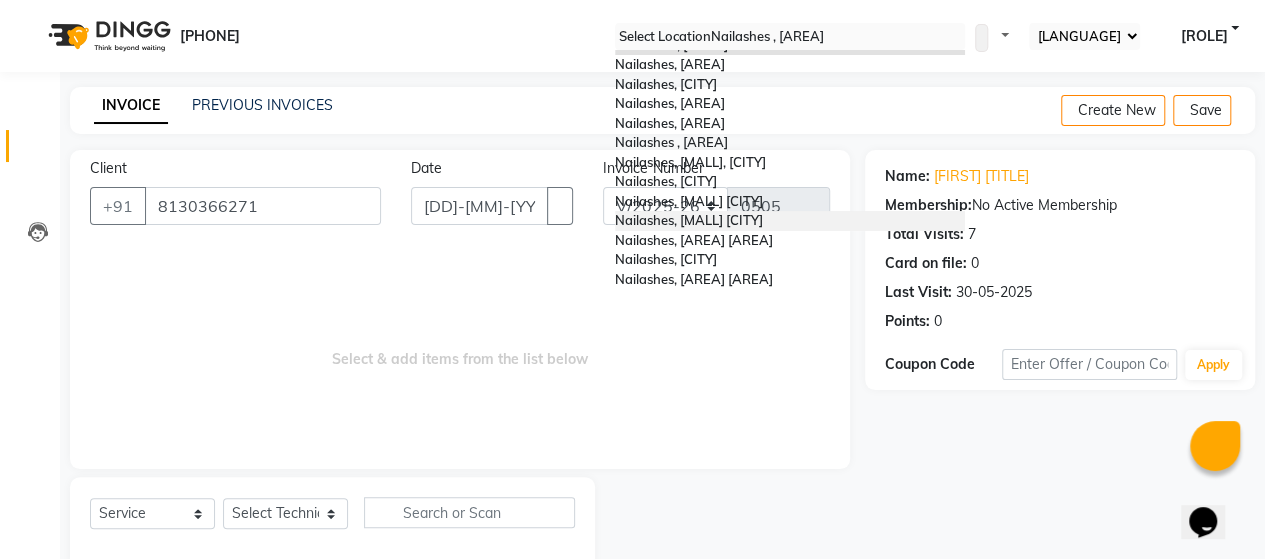click on "[BUSINESS_NAME], [LOCATION]" at bounding box center [790, 221] 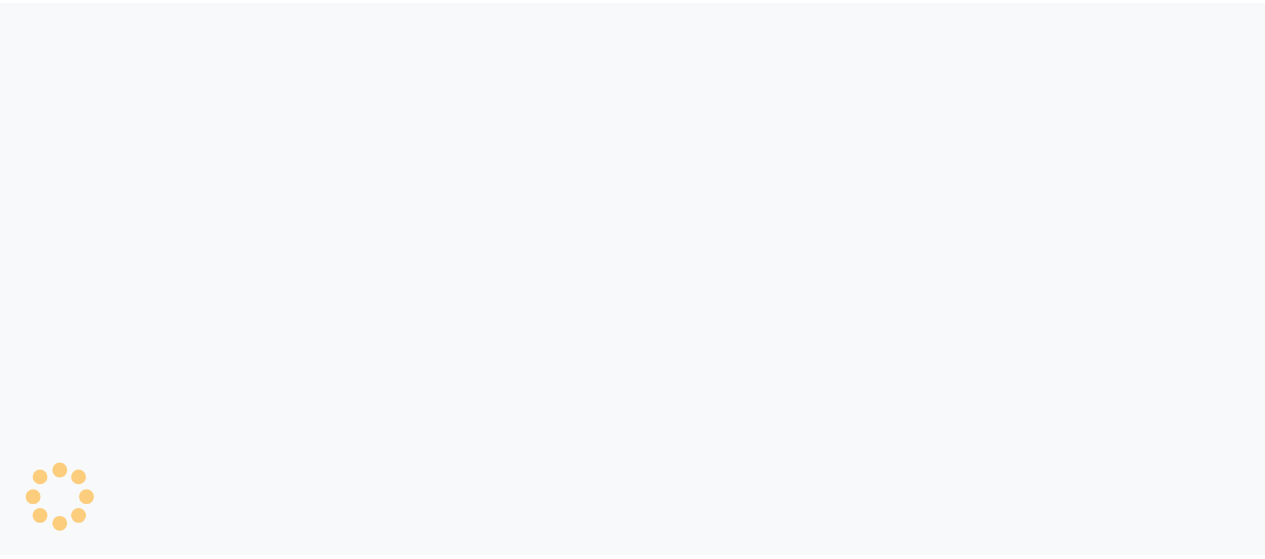 scroll, scrollTop: 0, scrollLeft: 0, axis: both 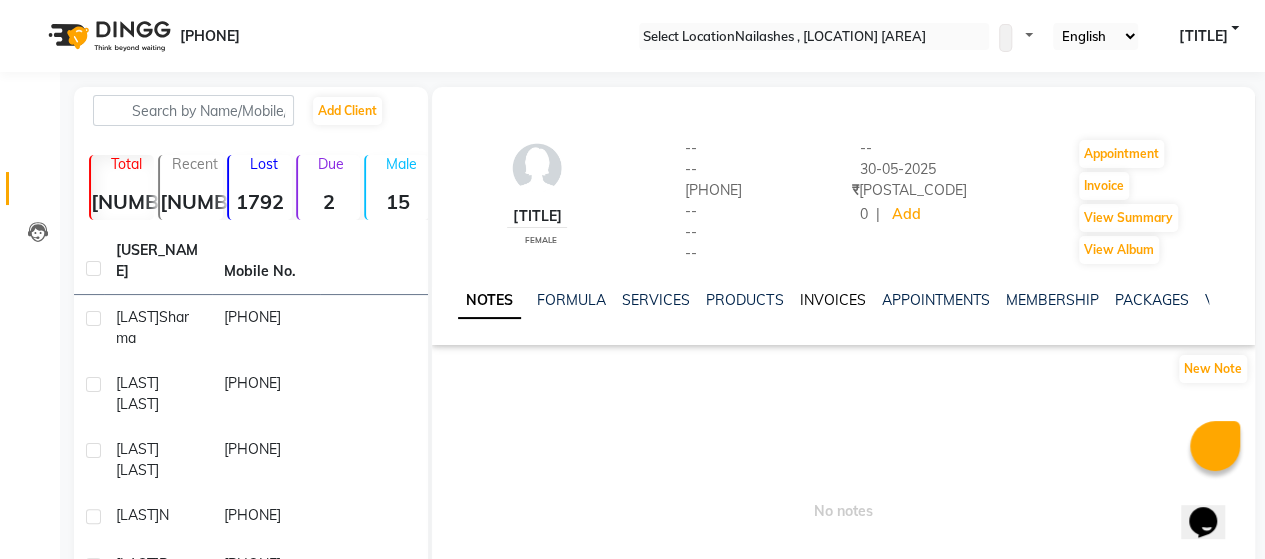 click on "INVOICES" at bounding box center (832, 300) 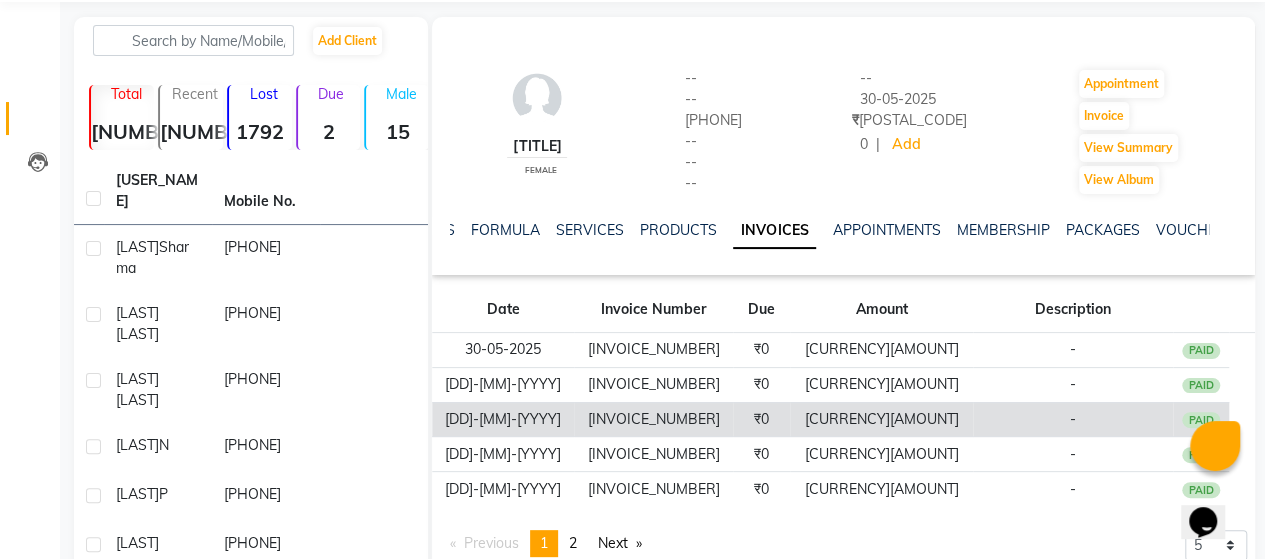 scroll, scrollTop: 0, scrollLeft: 0, axis: both 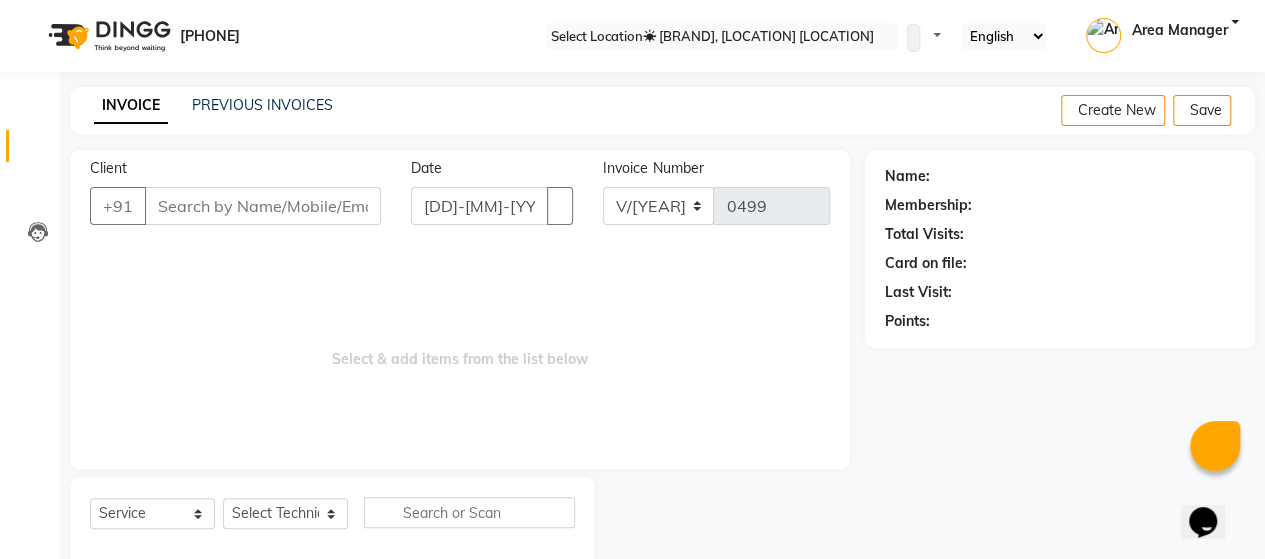 click on "Invoice Number V/2025 V/2025-26 0499" at bounding box center [716, 199] 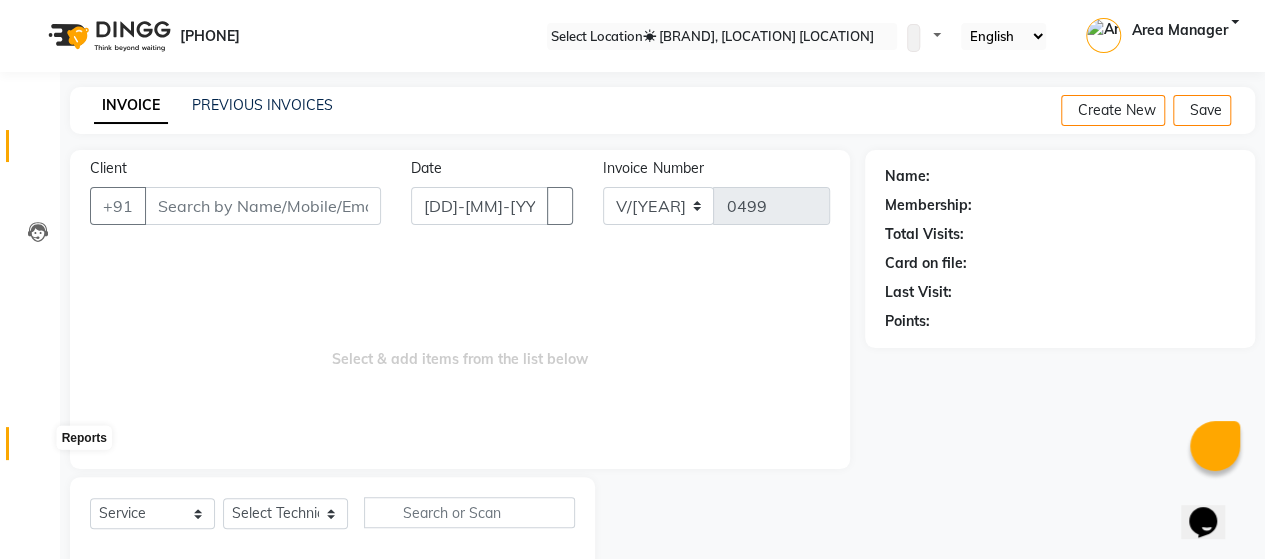click at bounding box center [37, 448] 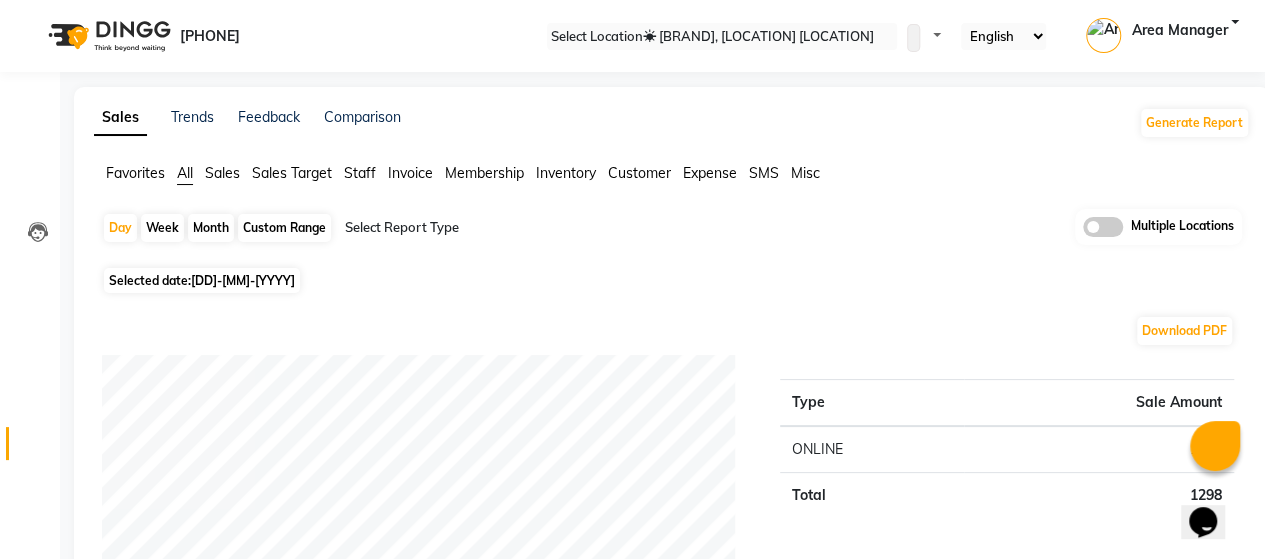click on "Staff" at bounding box center (135, 173) 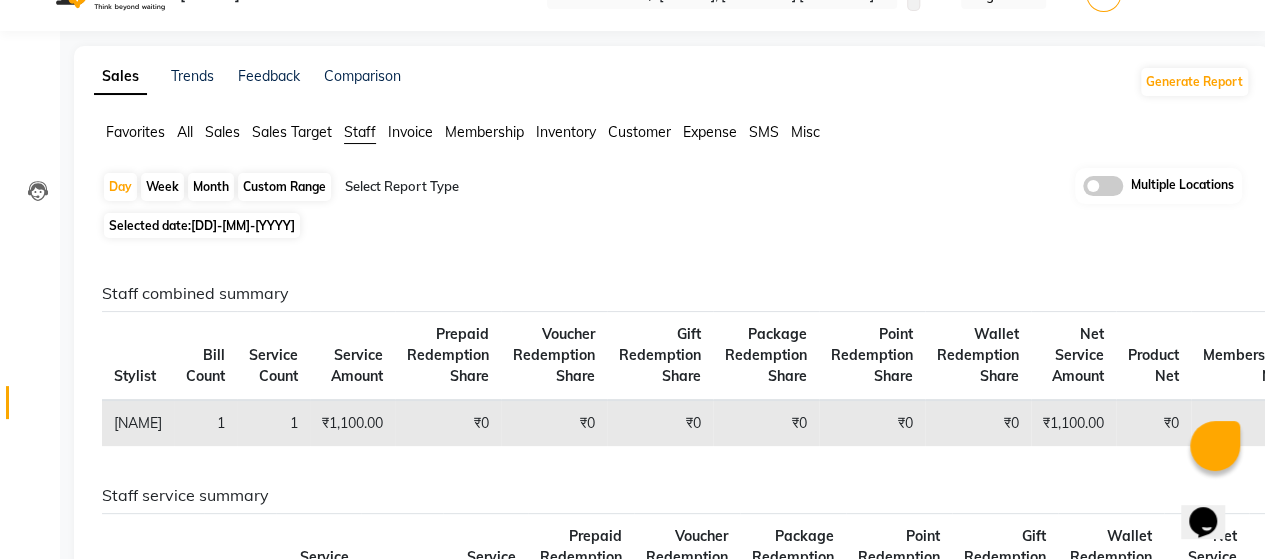scroll, scrollTop: 39, scrollLeft: 0, axis: vertical 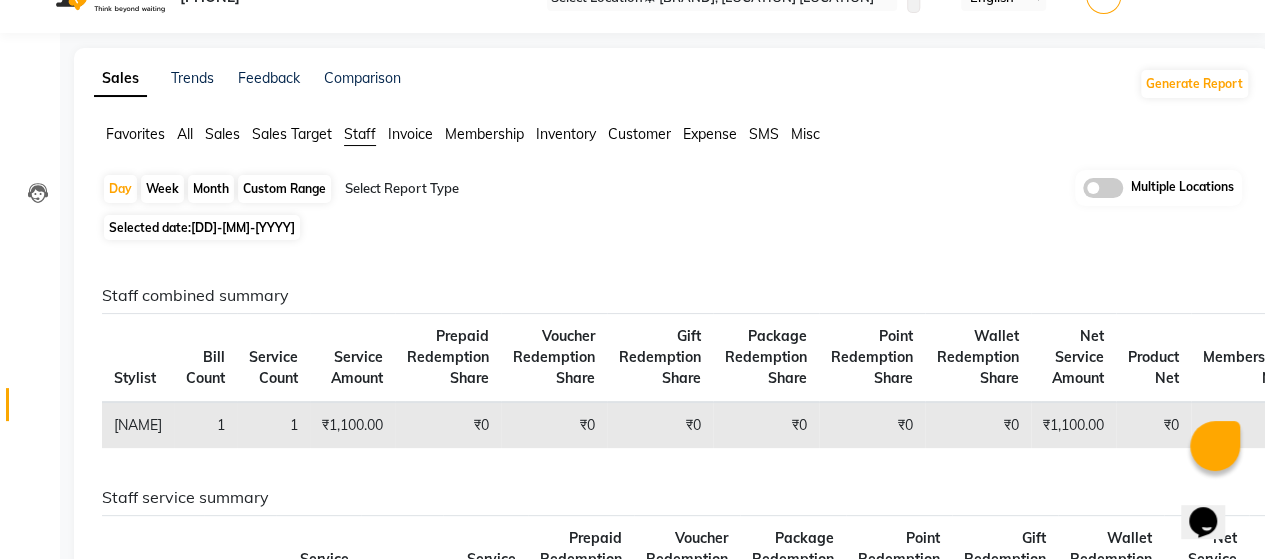click at bounding box center [516, 189] 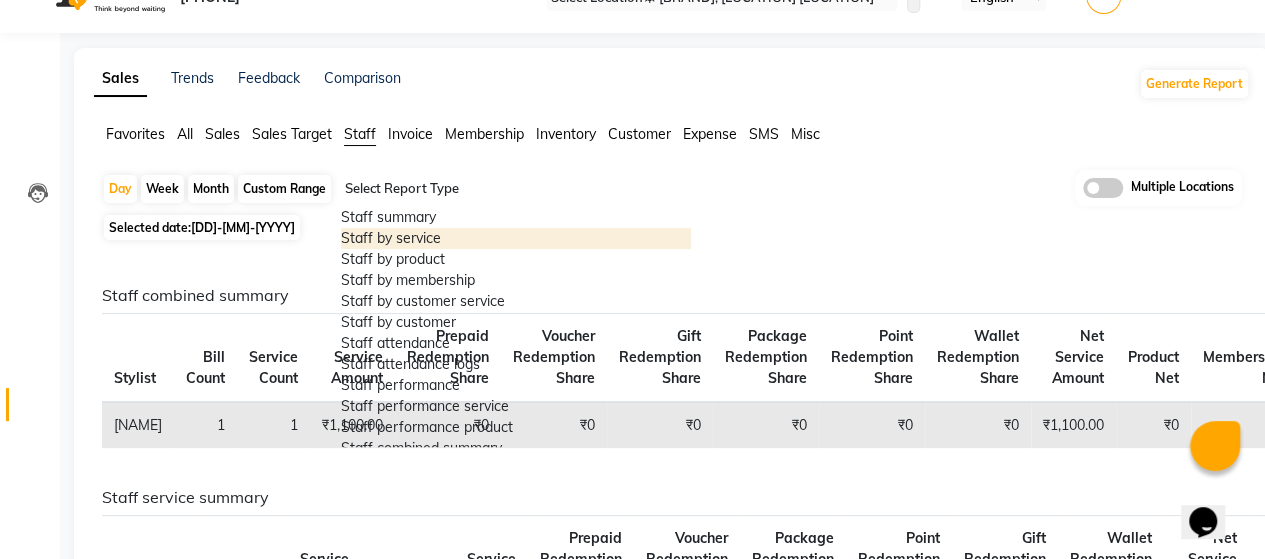 click on "Staff by service" at bounding box center (516, 238) 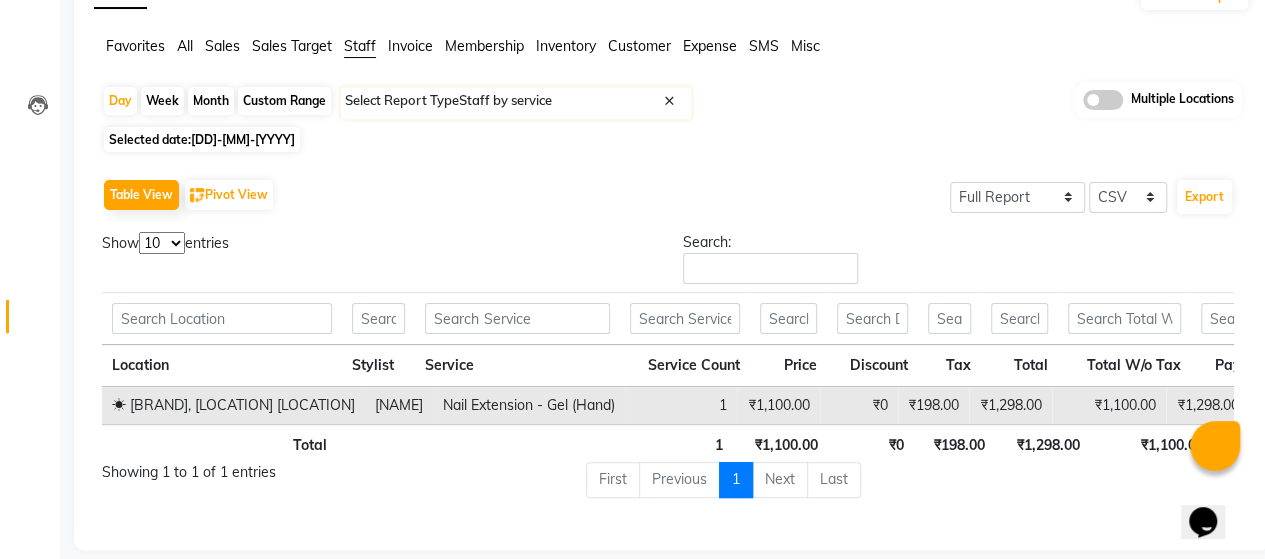 scroll, scrollTop: 154, scrollLeft: 0, axis: vertical 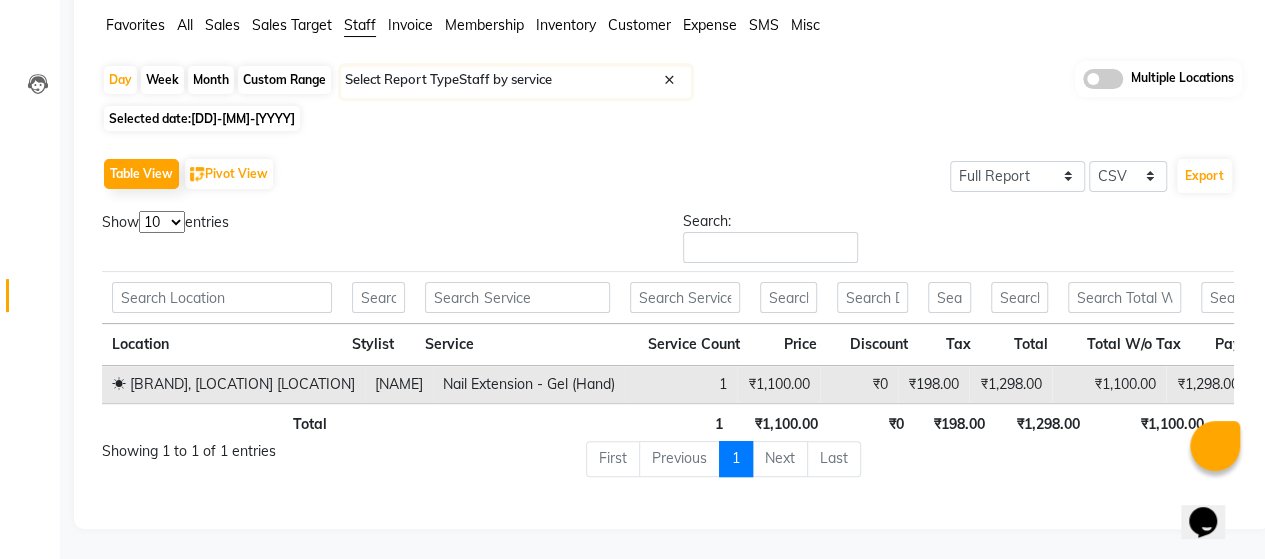 click on "Selected date:  01-07-2025" at bounding box center (202, 118) 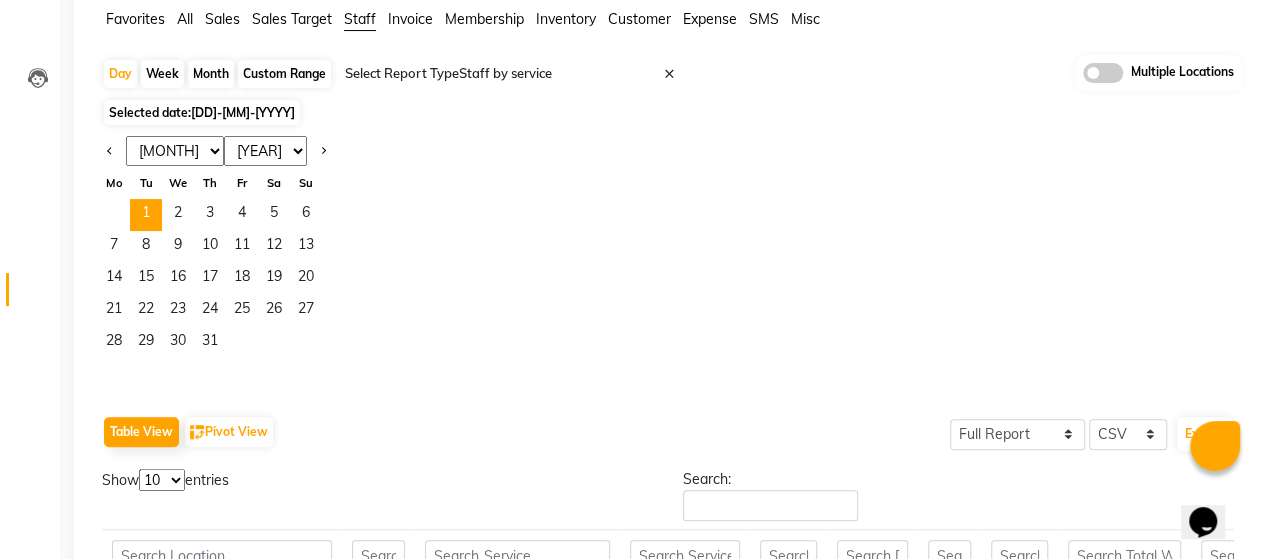 click on "Custom Range" at bounding box center (284, 74) 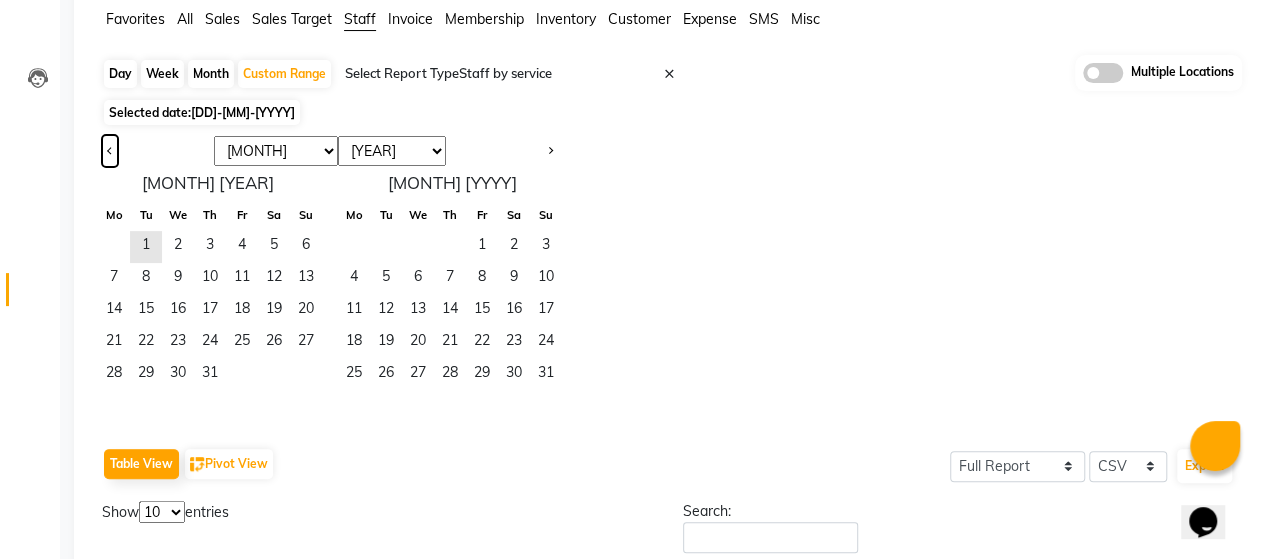 click at bounding box center [110, 151] 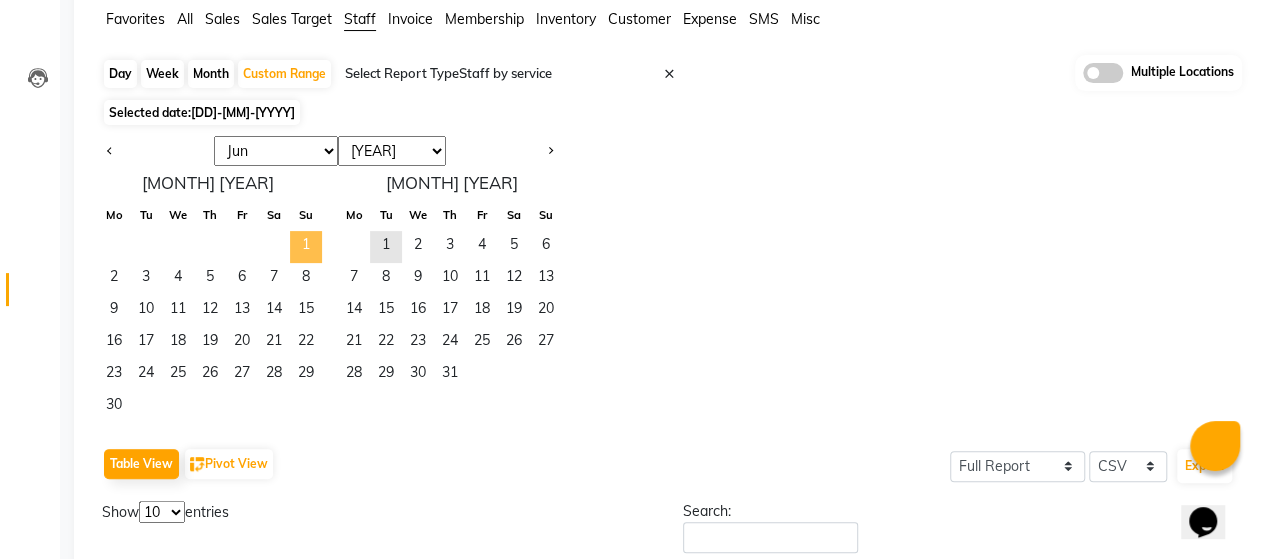 click on "[NUMBER]" at bounding box center (306, 247) 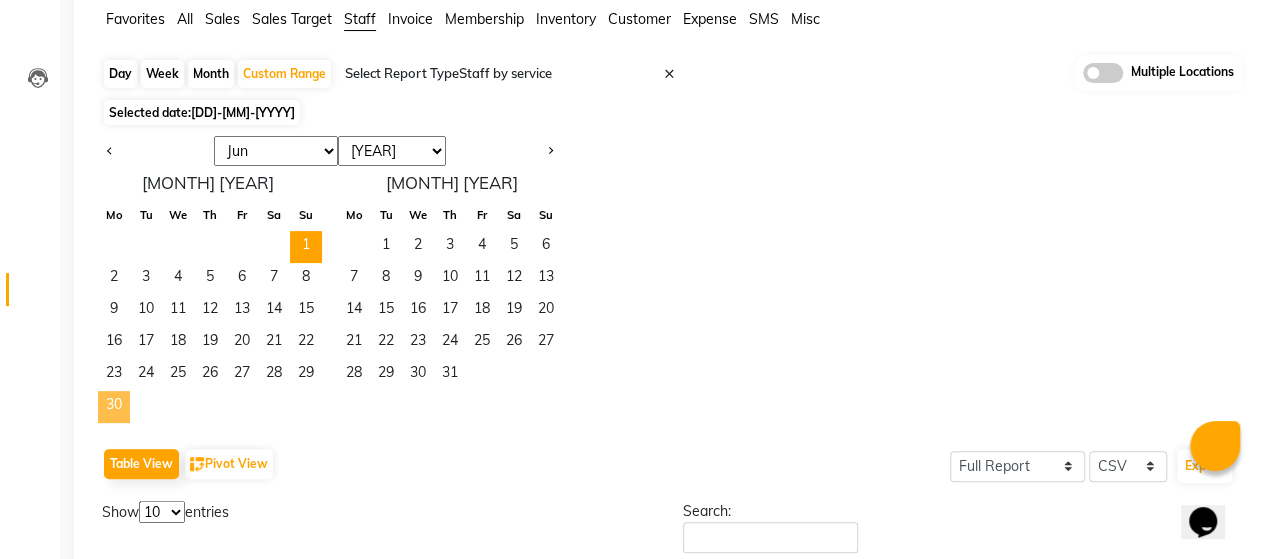 click on "[NUMBER]" at bounding box center (114, 407) 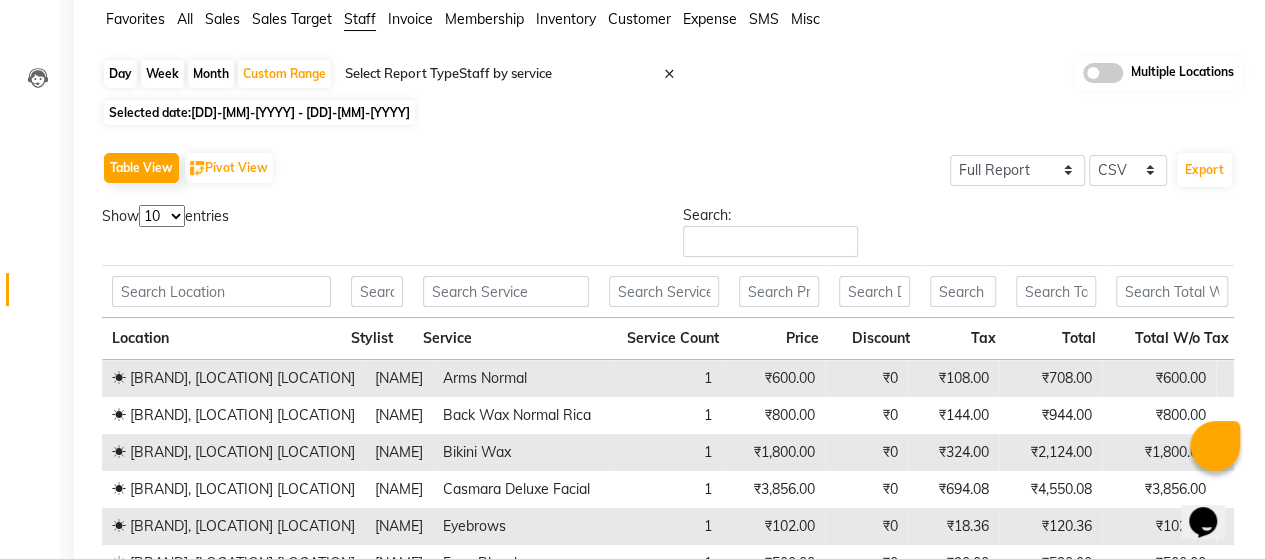 scroll, scrollTop: 0, scrollLeft: 41, axis: horizontal 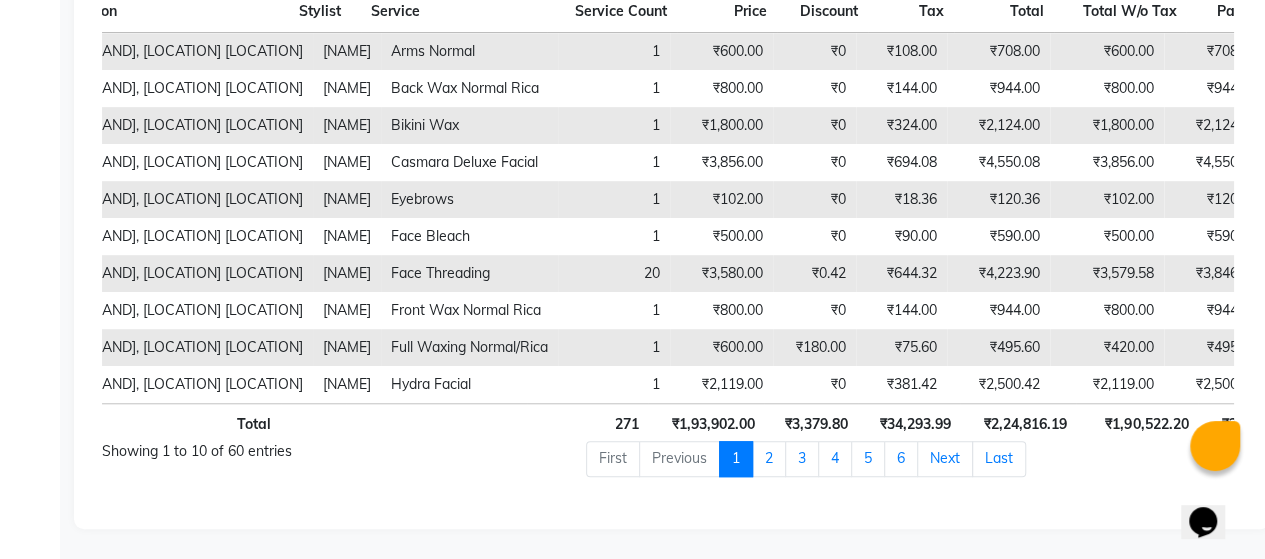 click on "4" at bounding box center [835, 459] 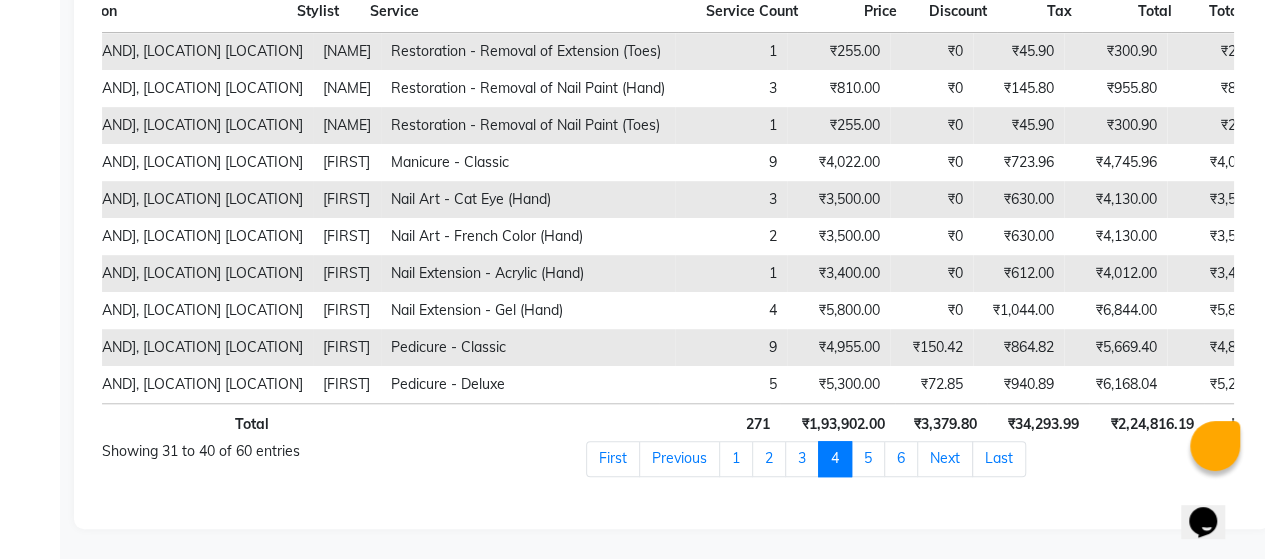 scroll, scrollTop: 486, scrollLeft: 0, axis: vertical 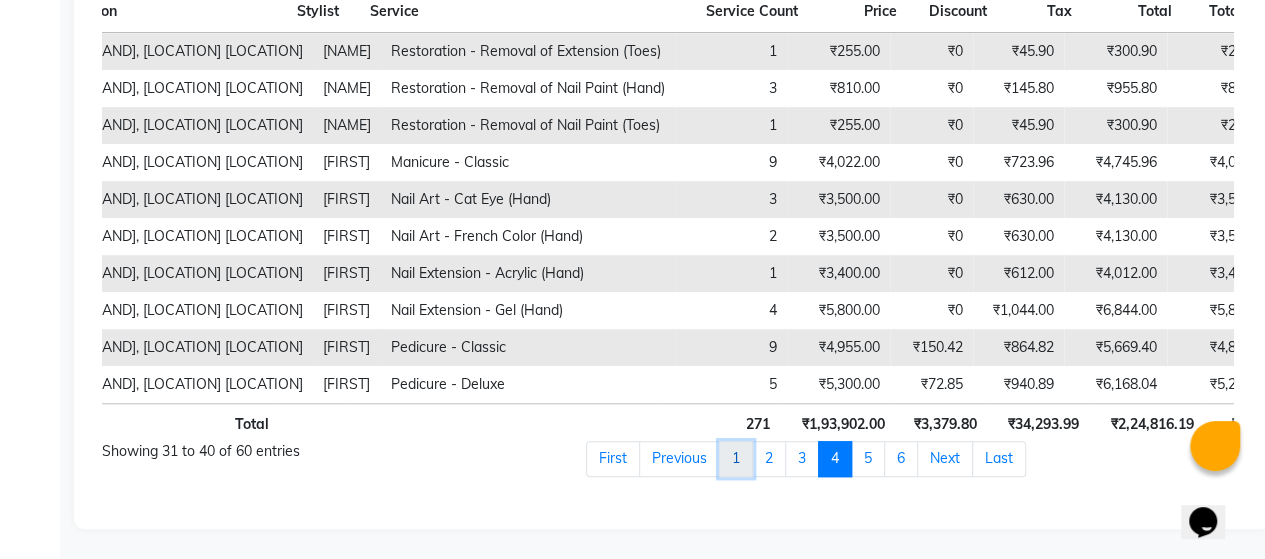 click on "[NUMBER]" at bounding box center [613, 459] 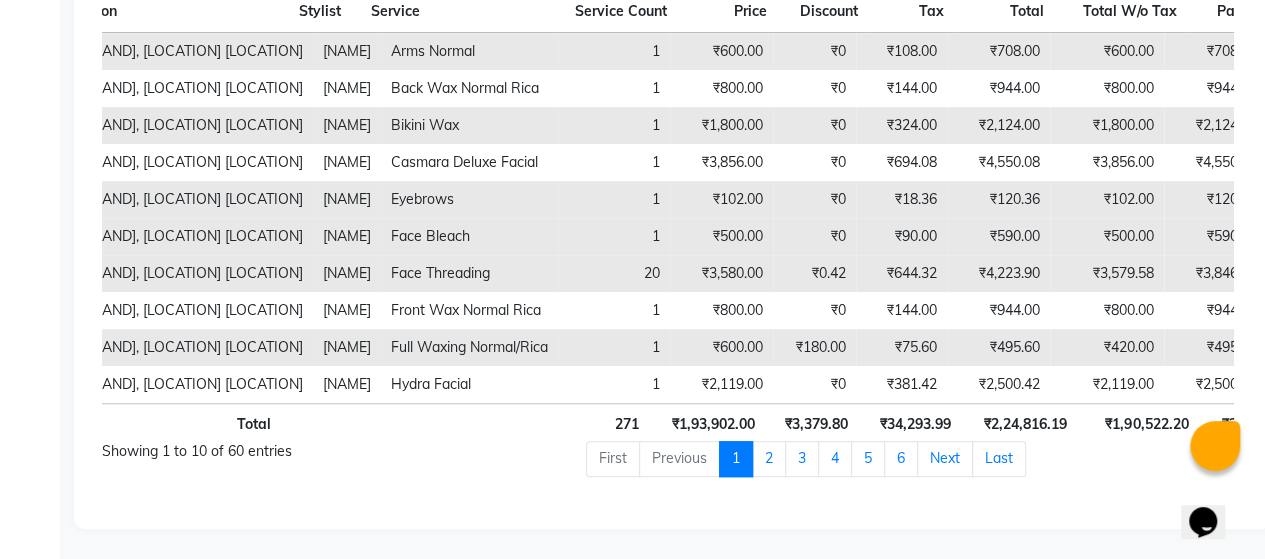 scroll, scrollTop: 0, scrollLeft: 59, axis: horizontal 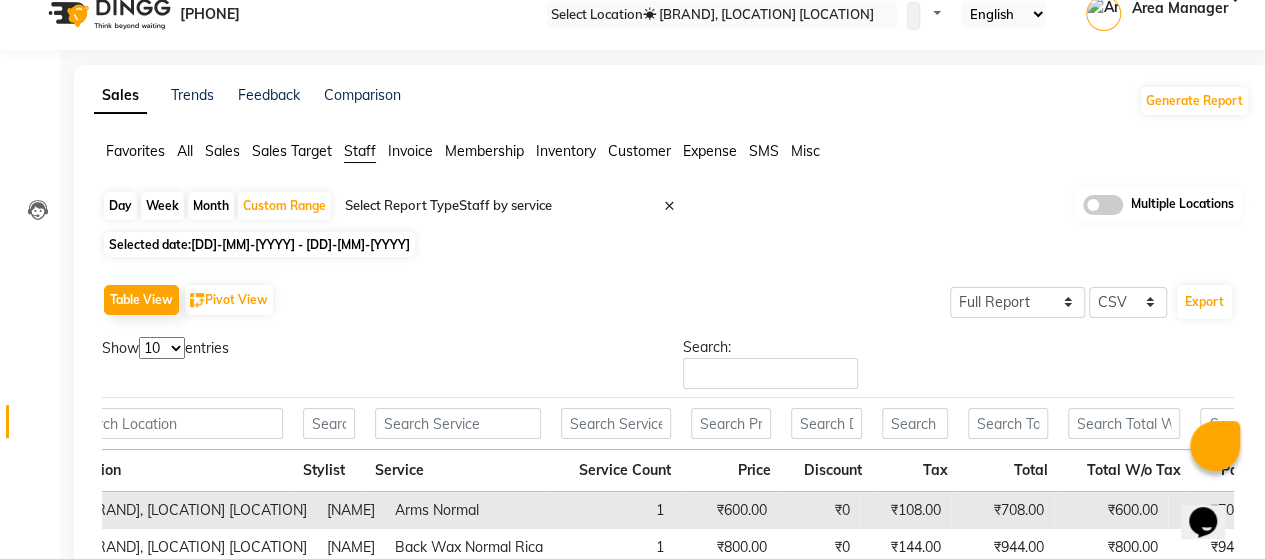 click on "Table View   Pivot View  Select Full Report Filtered Report Select CSV PDF  Export" at bounding box center [668, 300] 